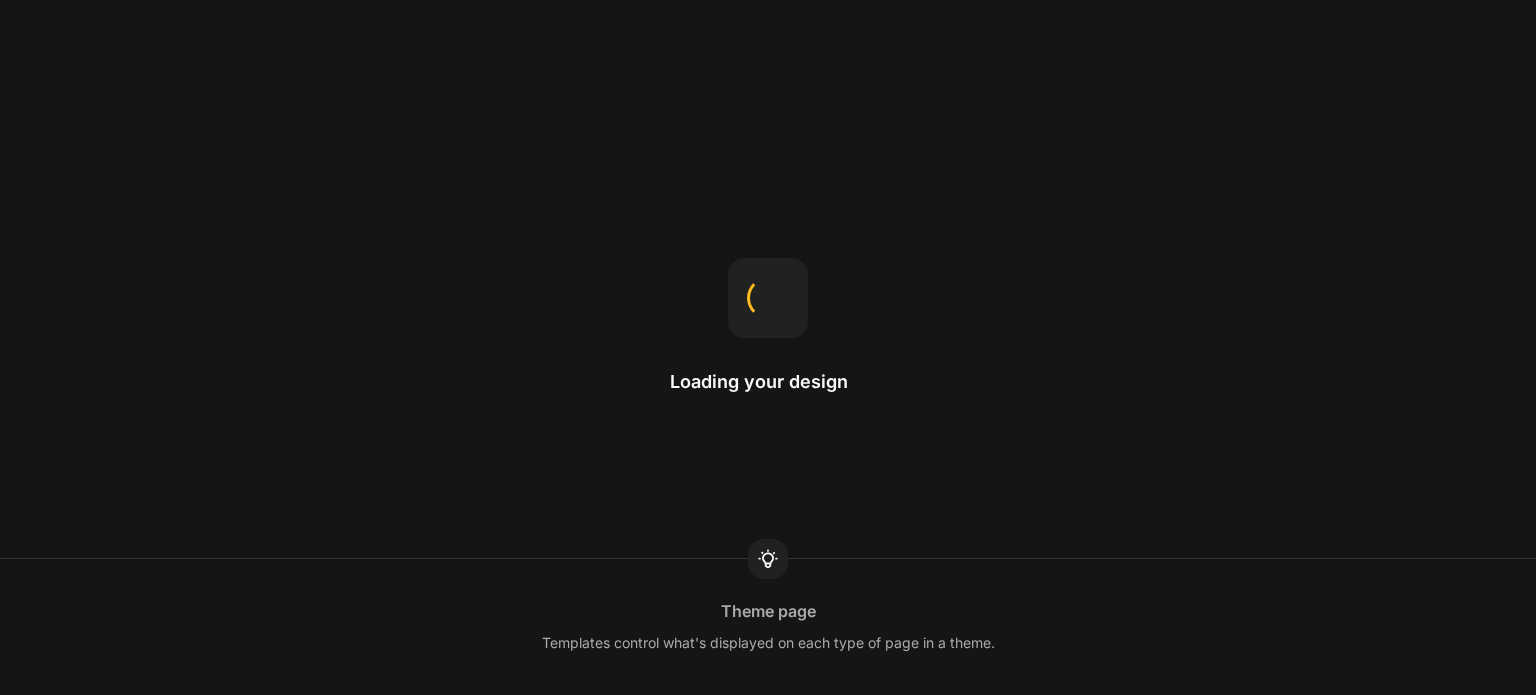 scroll, scrollTop: 0, scrollLeft: 0, axis: both 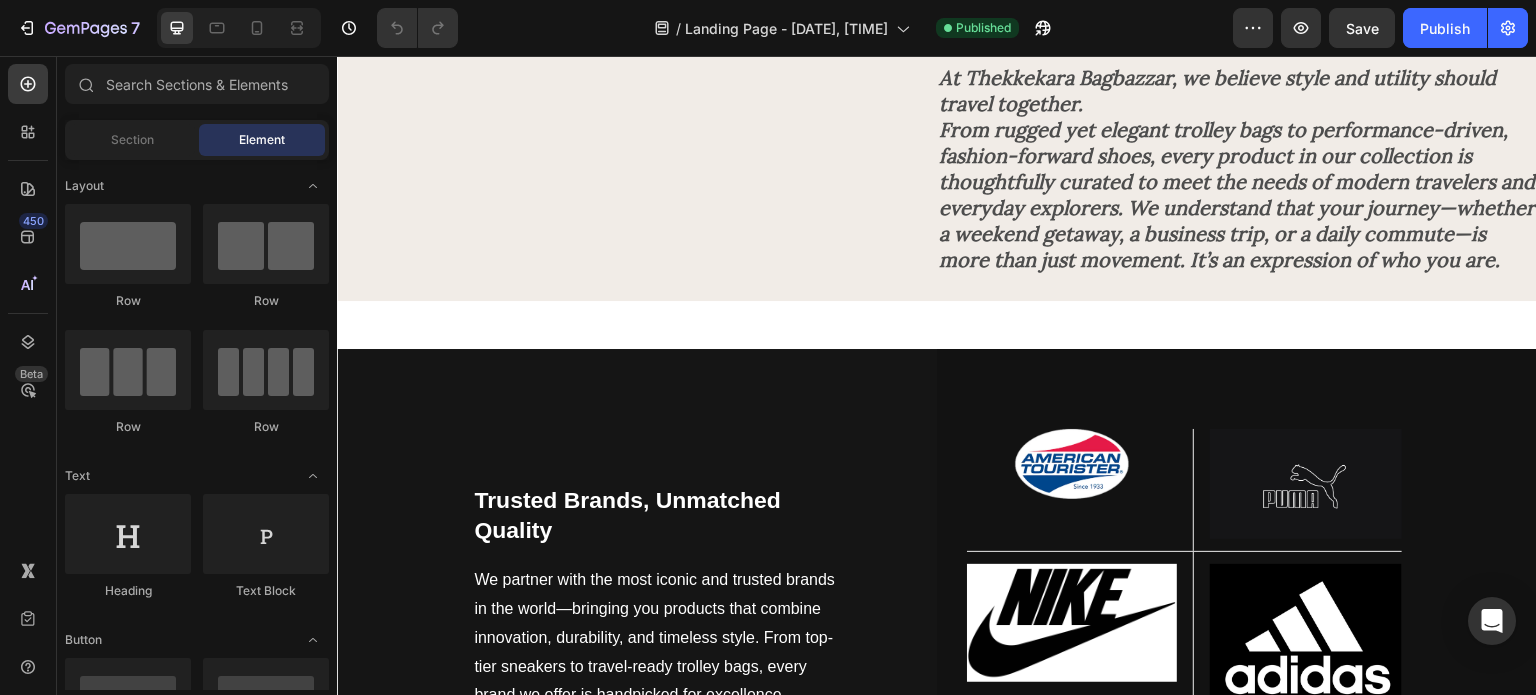click at bounding box center [637, -189] 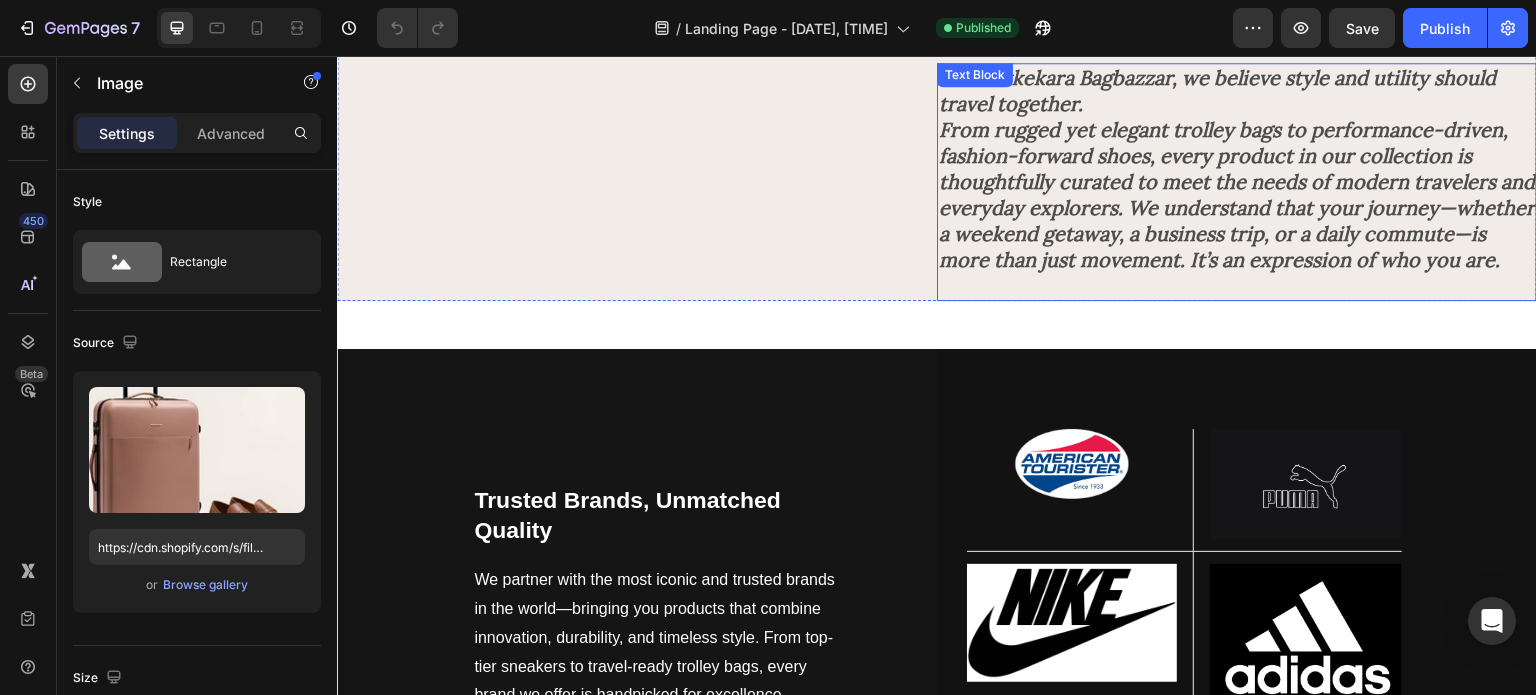 click on "At Thekkekara Bagbazzar, we believe style and utility should travel together. From rugged yet elegant trolley bags to performance-driven, fashion-forward shoes, every product in our collection is thoughtfully curated to meet the needs of modern travelers and everyday explorers. We understand that your journey—whether a weekend getaway, a business trip, or a daily commute—is more than just movement. It’s an expression of who you are." at bounding box center [1237, 169] 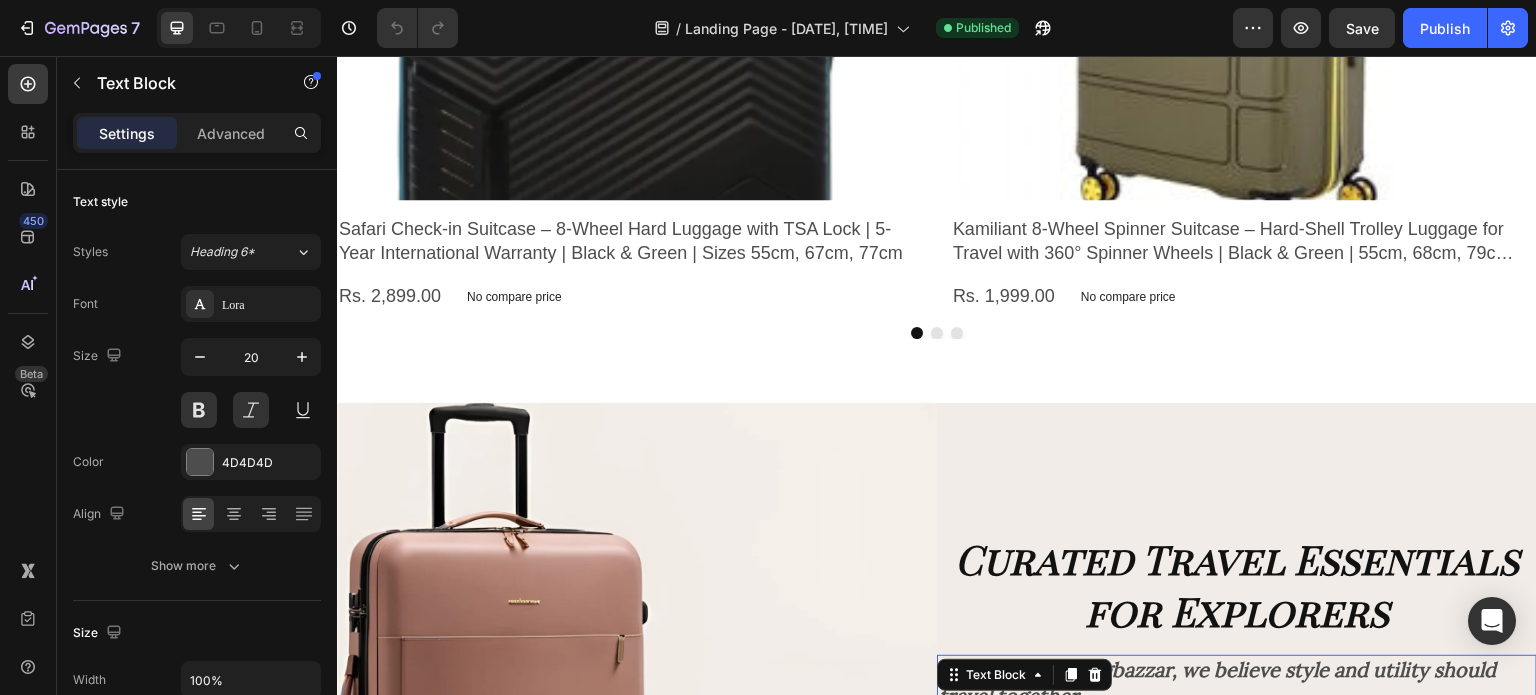 scroll, scrollTop: 2816, scrollLeft: 0, axis: vertical 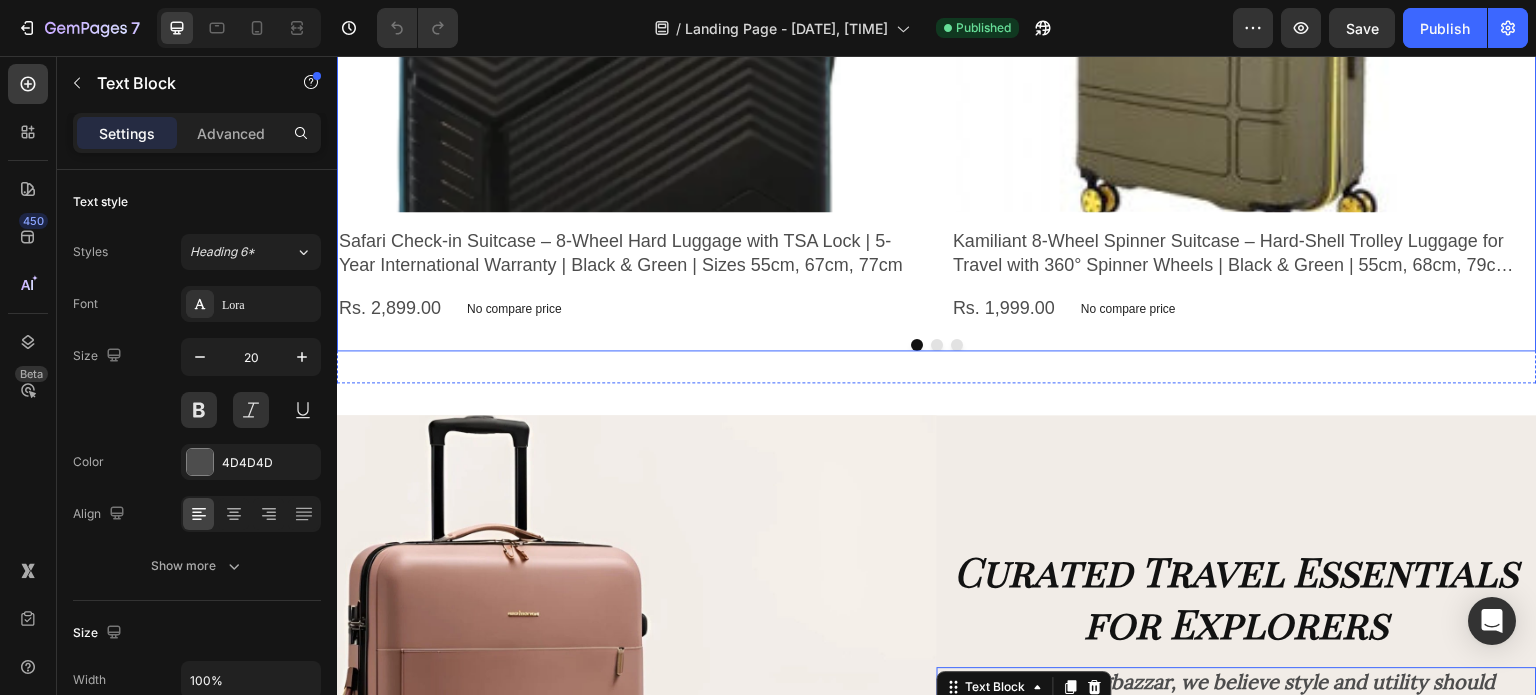 click at bounding box center (917, 345) 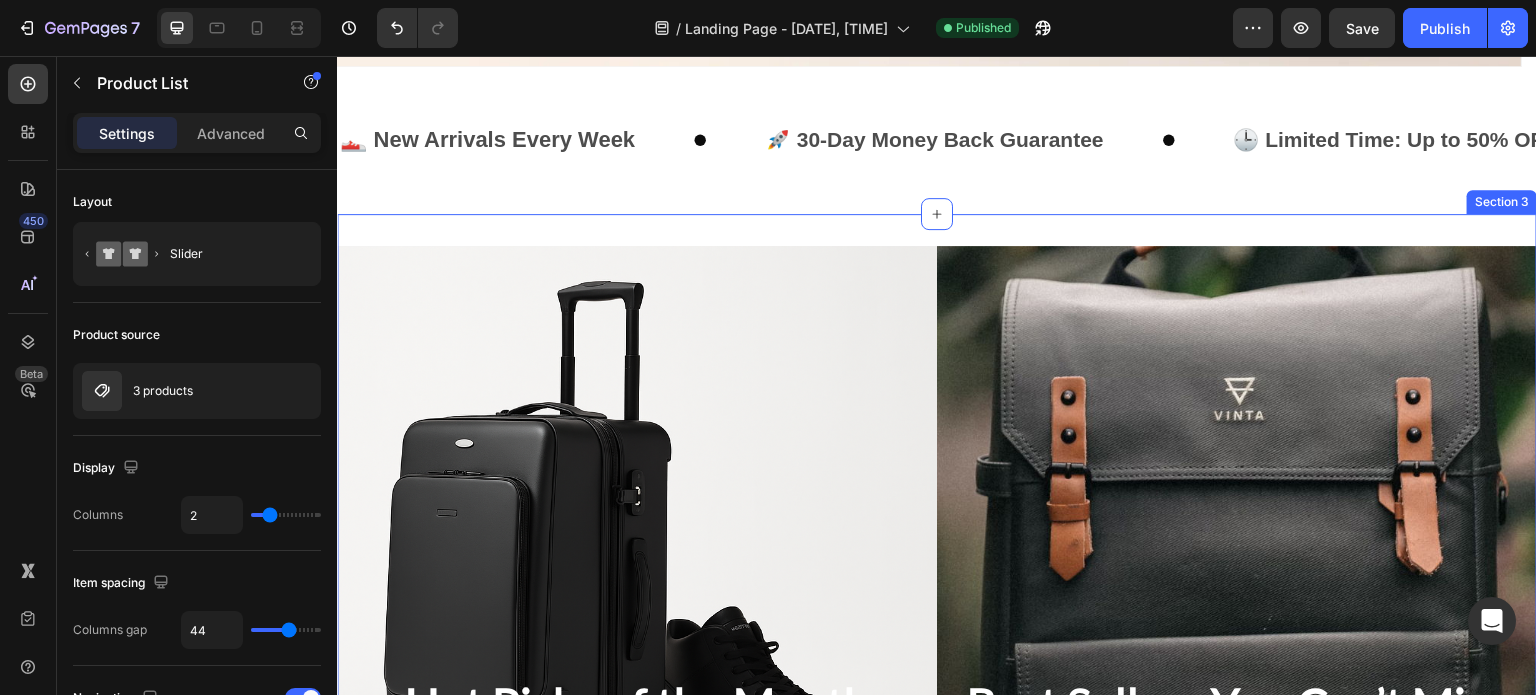 scroll, scrollTop: 636, scrollLeft: 0, axis: vertical 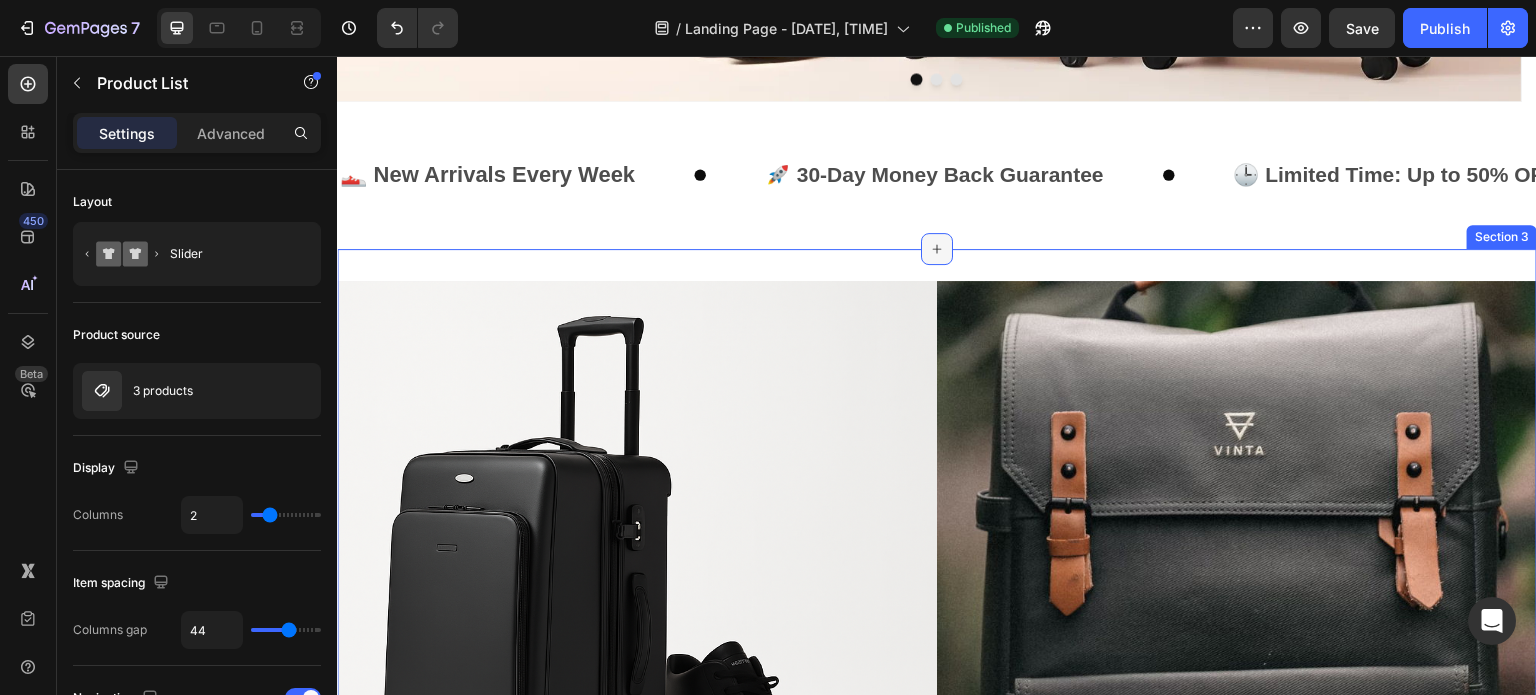 click 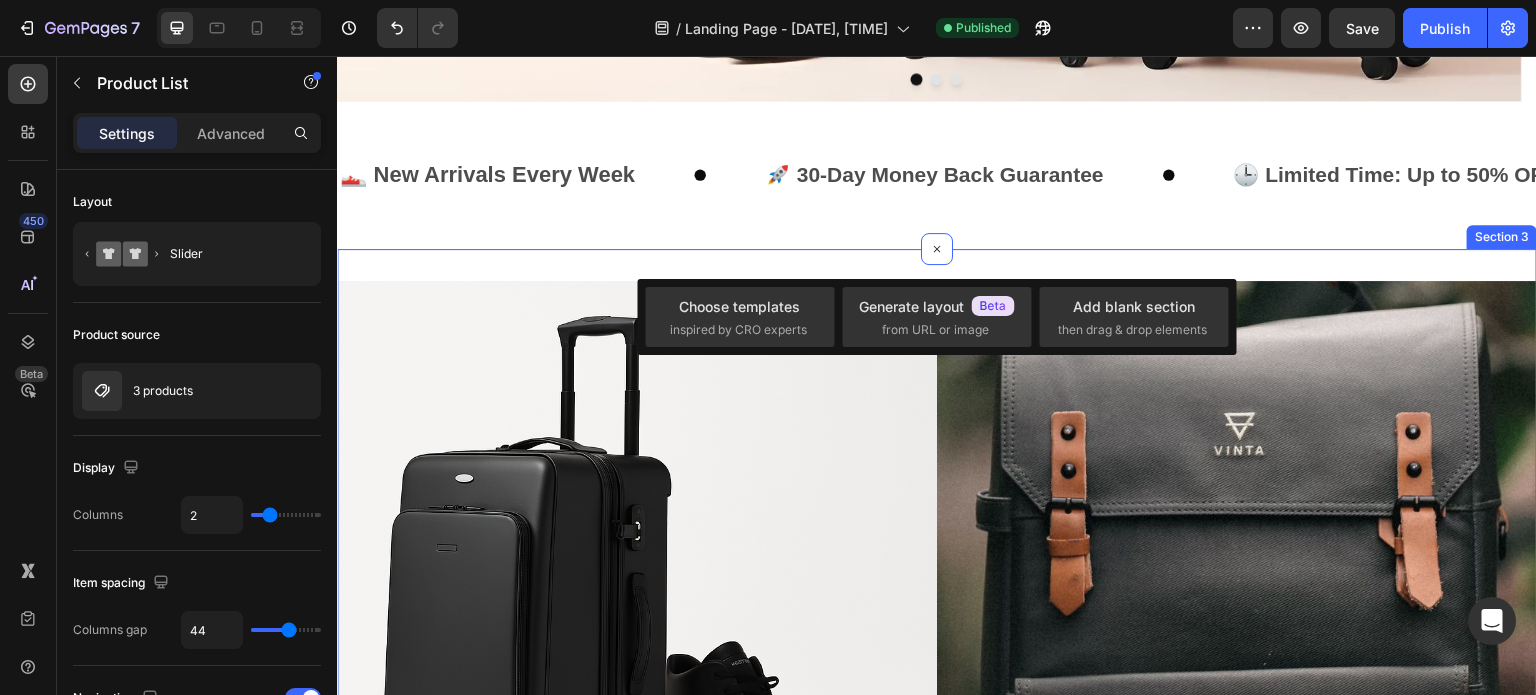 click on "Hot Picks of the Month Heading Our freshest arrivals picked just for you. Text Block Preorder Now Button Hero Banner Best Sellers You Can’t Miss Heading Top-rated picks for you. Grab yours before they’re gone! Text Block Shop Now Button Hero Banner Row Section 3" at bounding box center (937, 609) 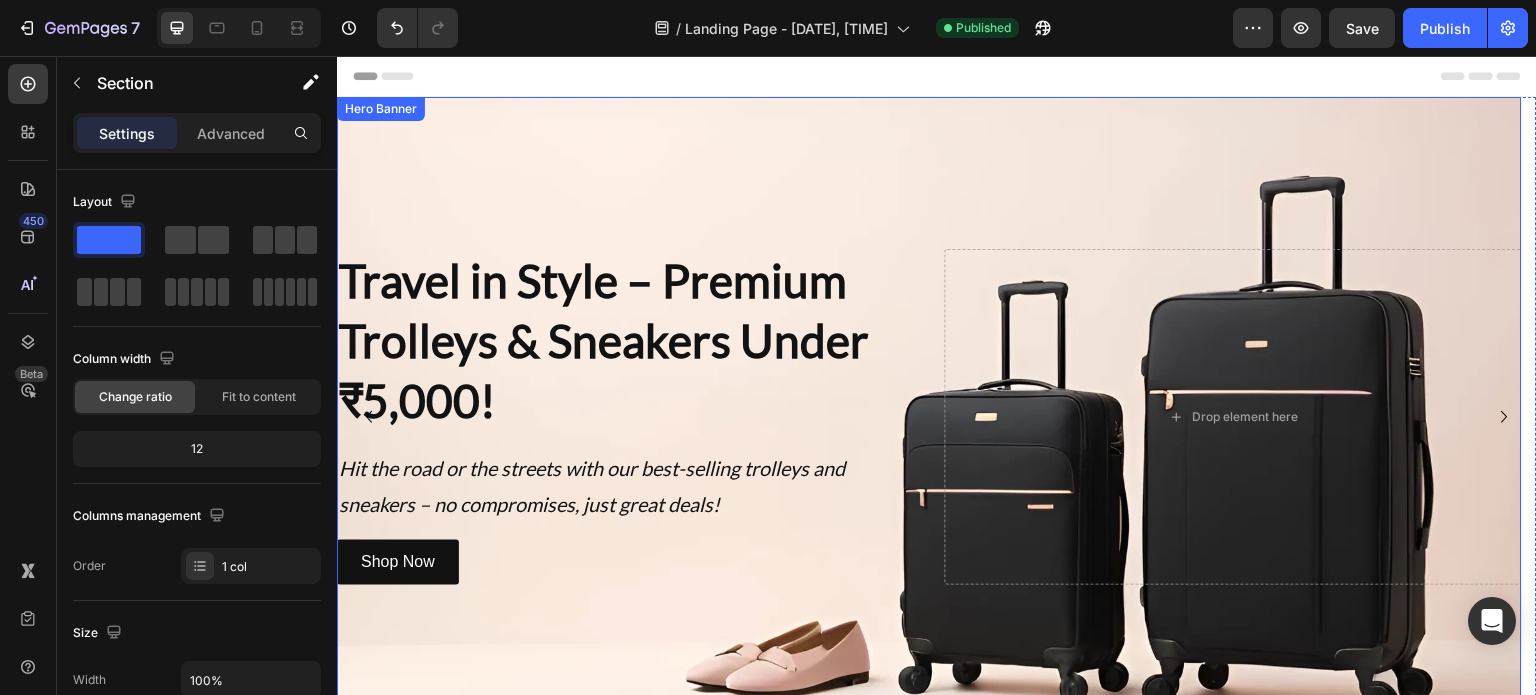 scroll, scrollTop: 160, scrollLeft: 0, axis: vertical 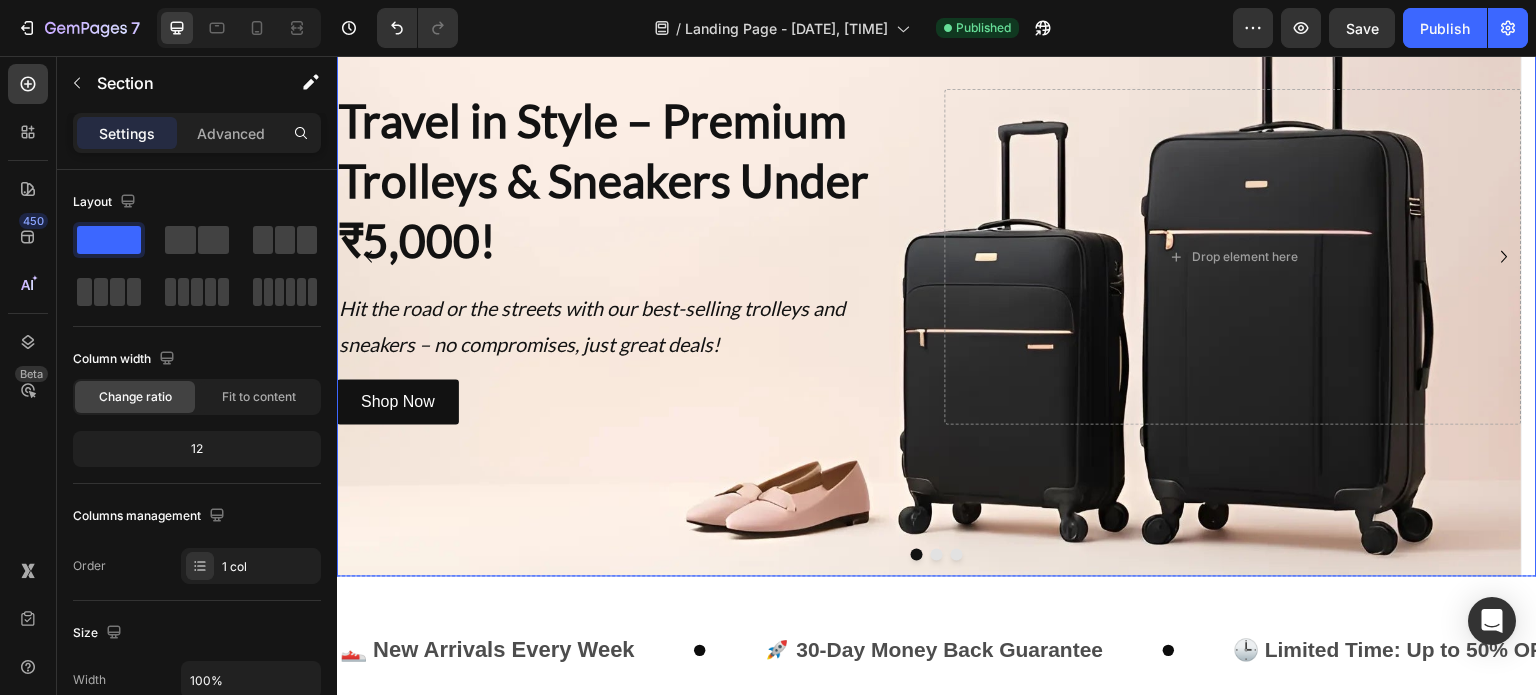 click 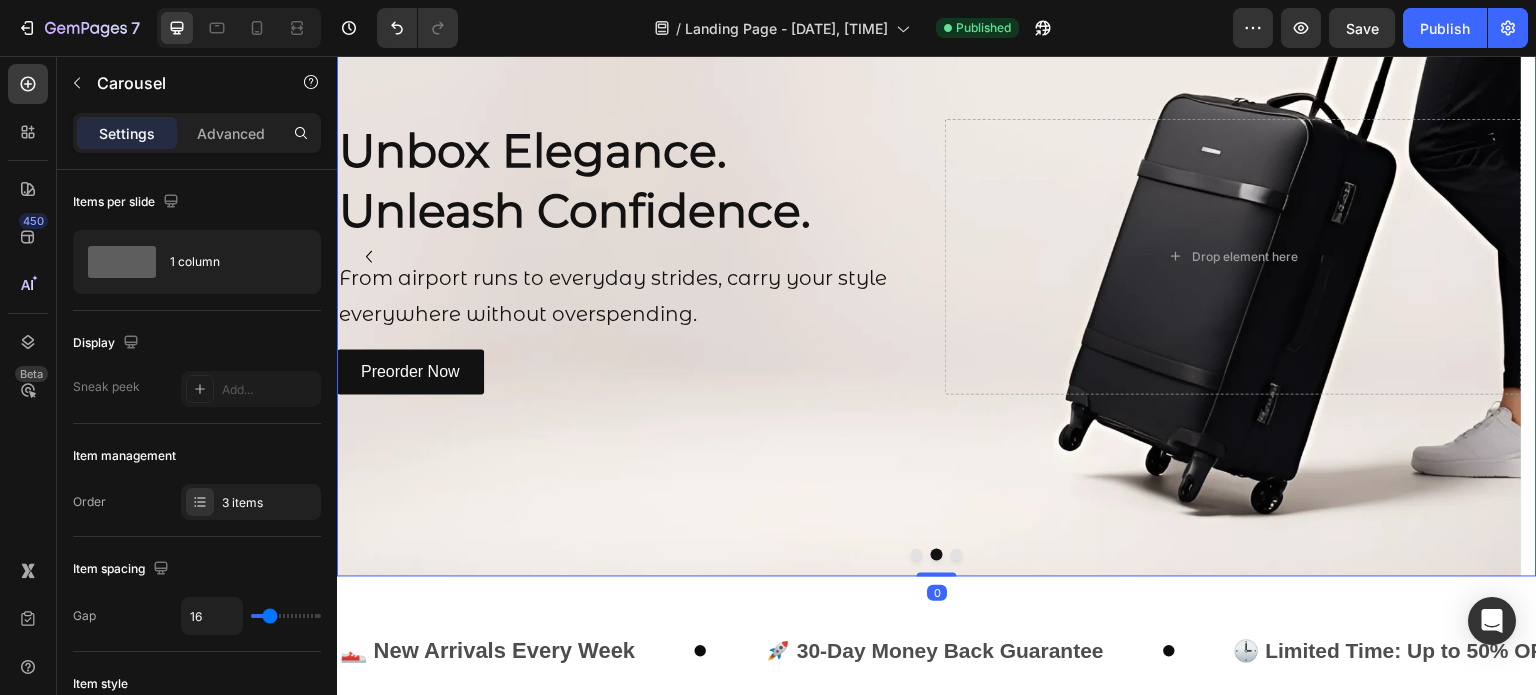 click 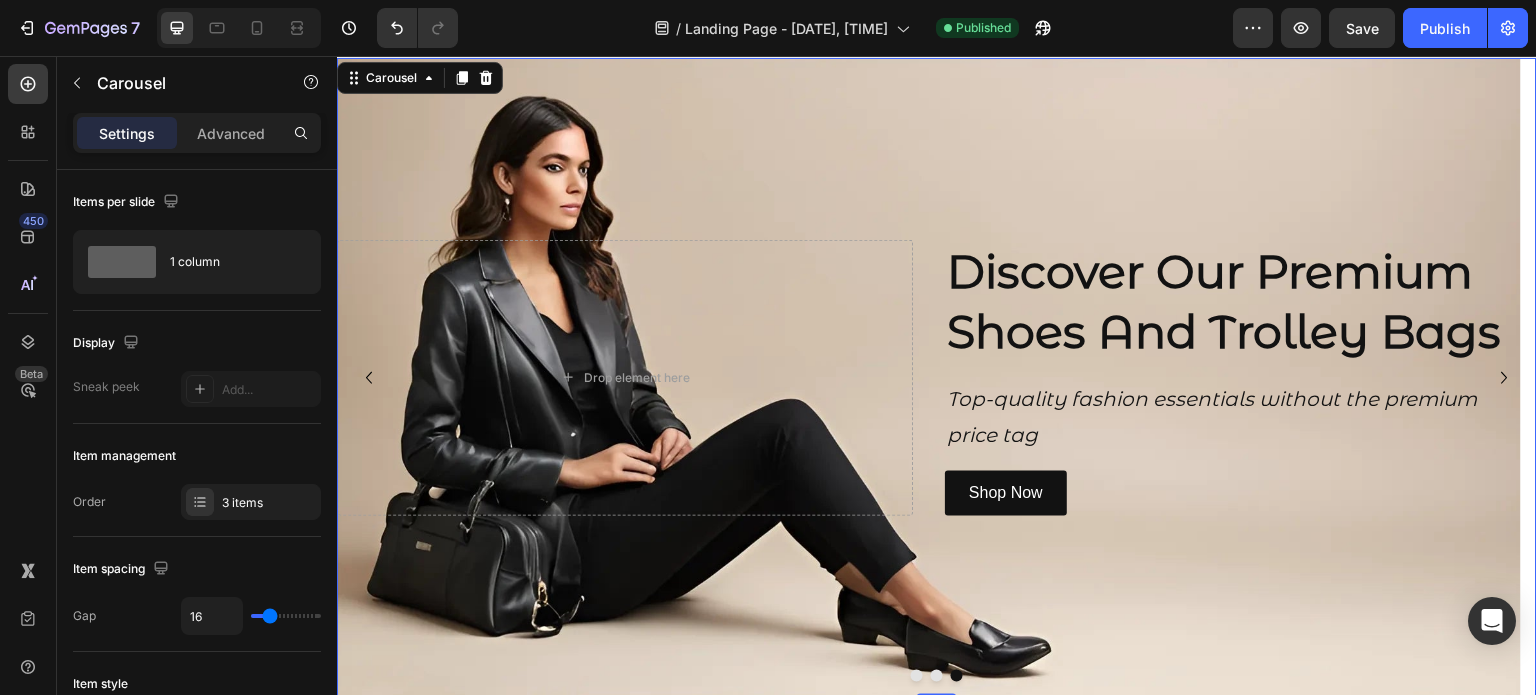 scroll, scrollTop: 0, scrollLeft: 0, axis: both 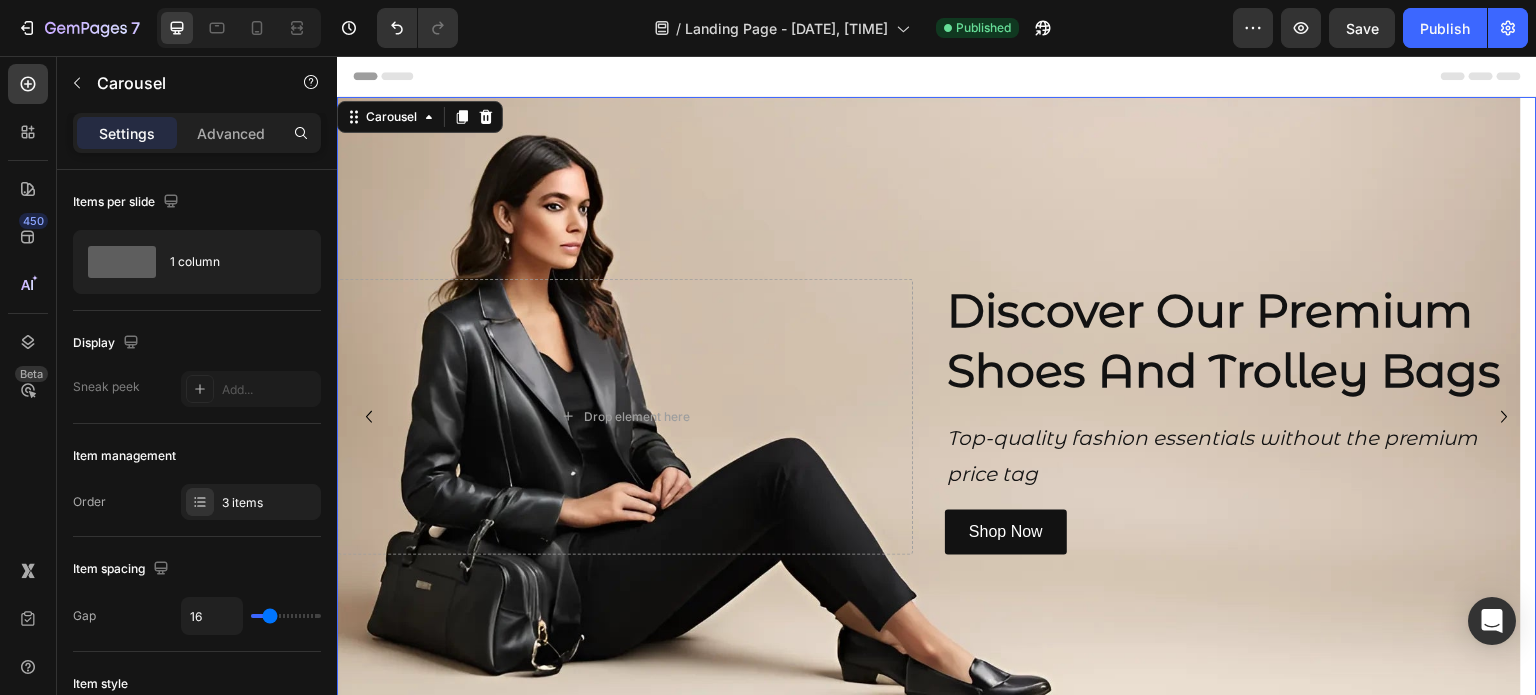 click 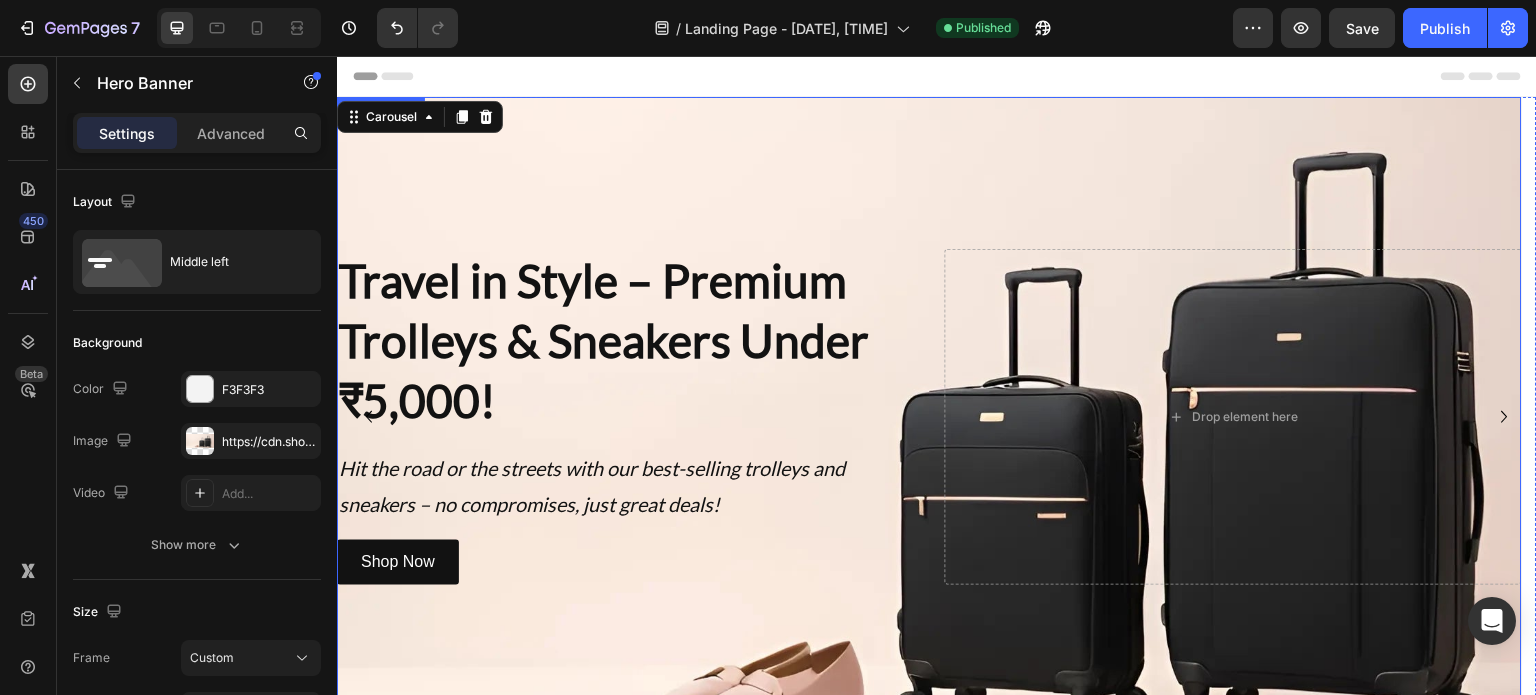 click at bounding box center (929, 417) 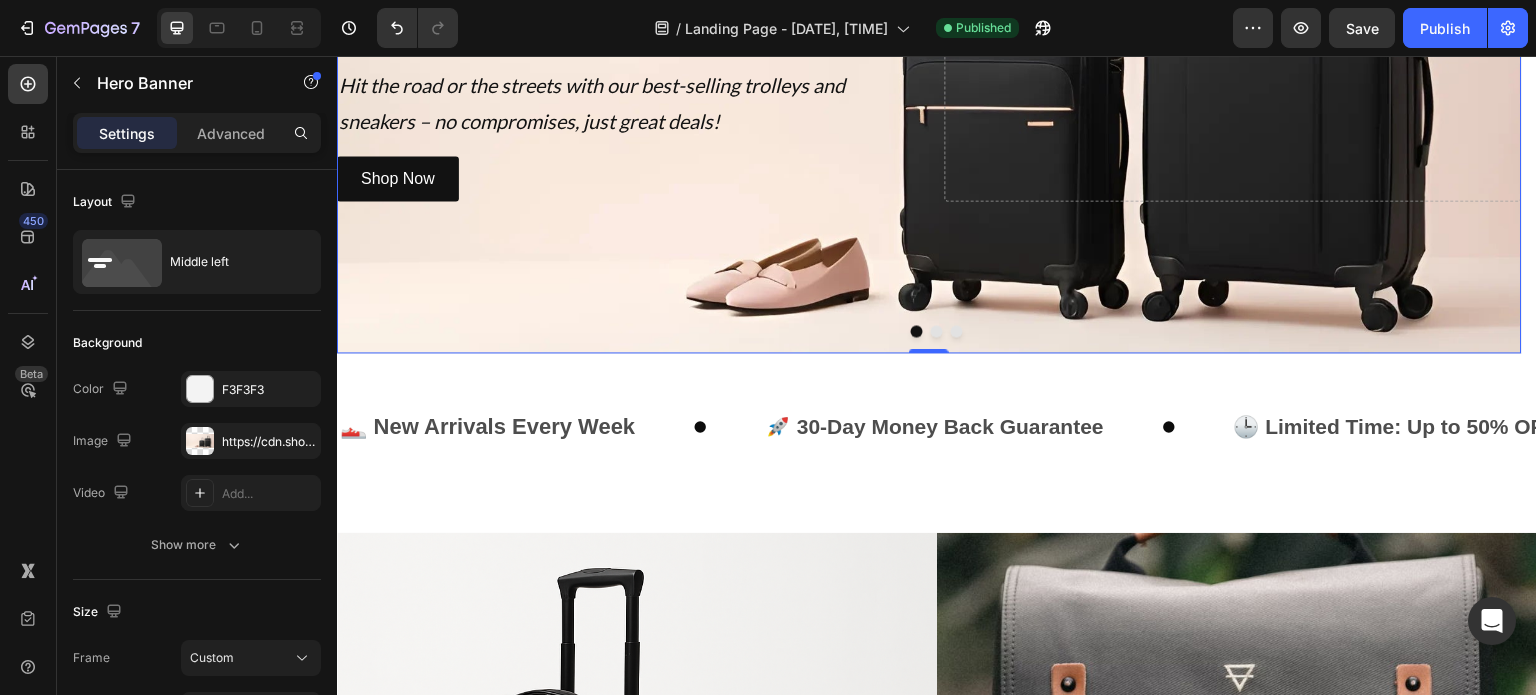 scroll, scrollTop: 391, scrollLeft: 0, axis: vertical 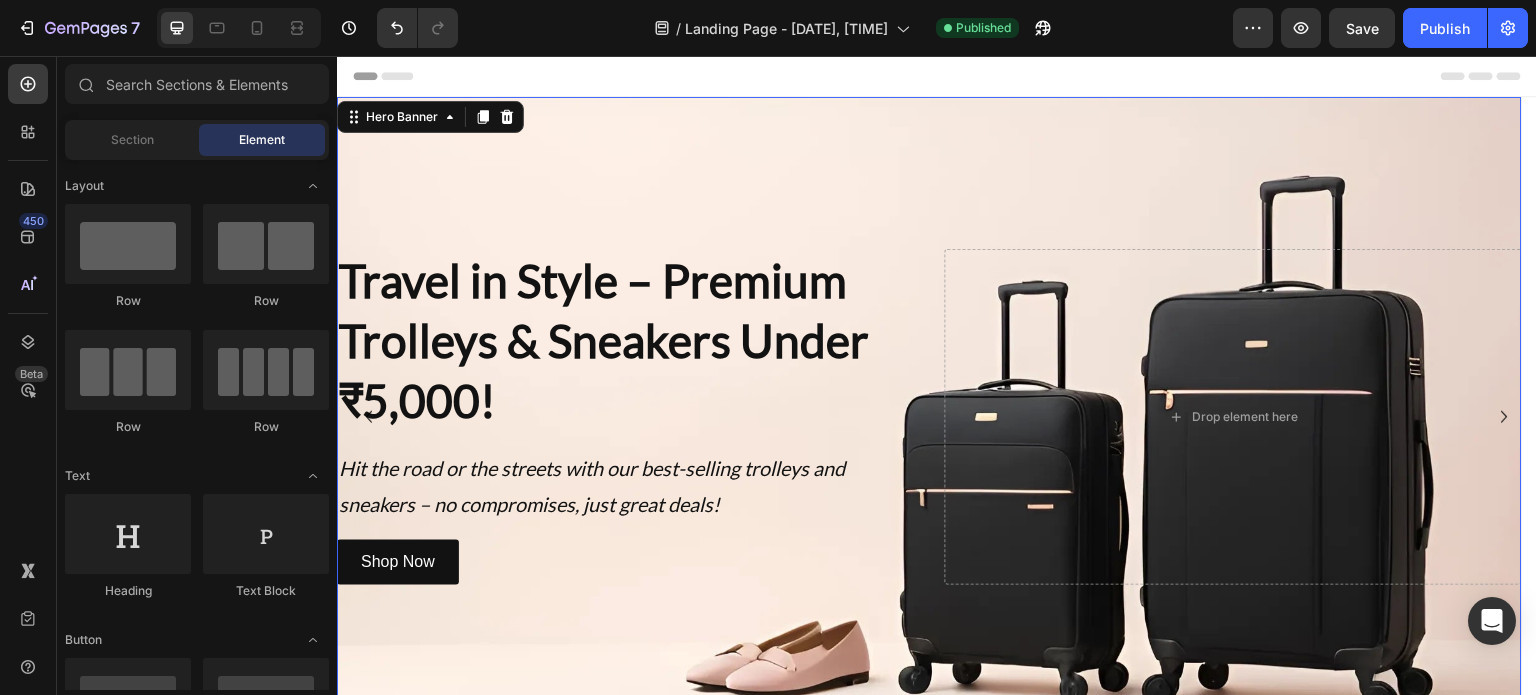 click on "Header" at bounding box center [937, 76] 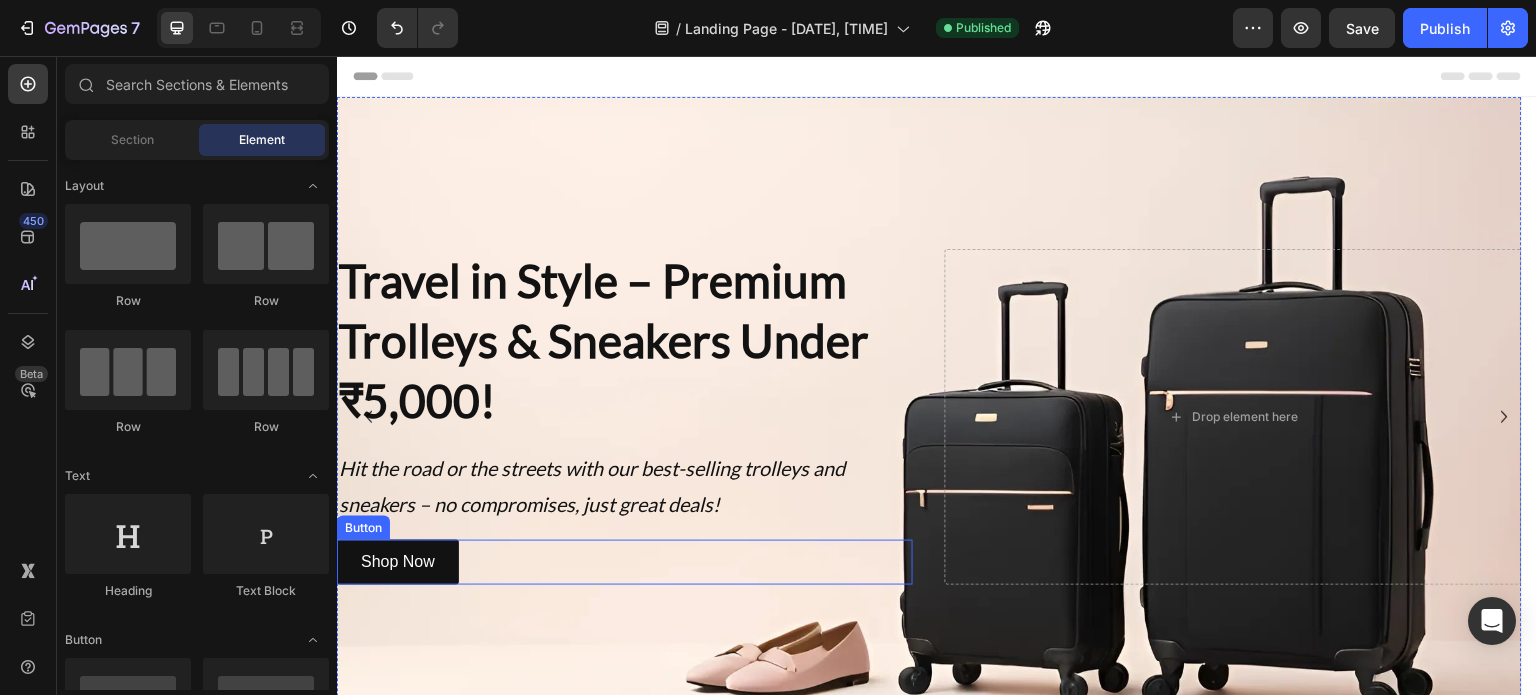 scroll, scrollTop: 308, scrollLeft: 0, axis: vertical 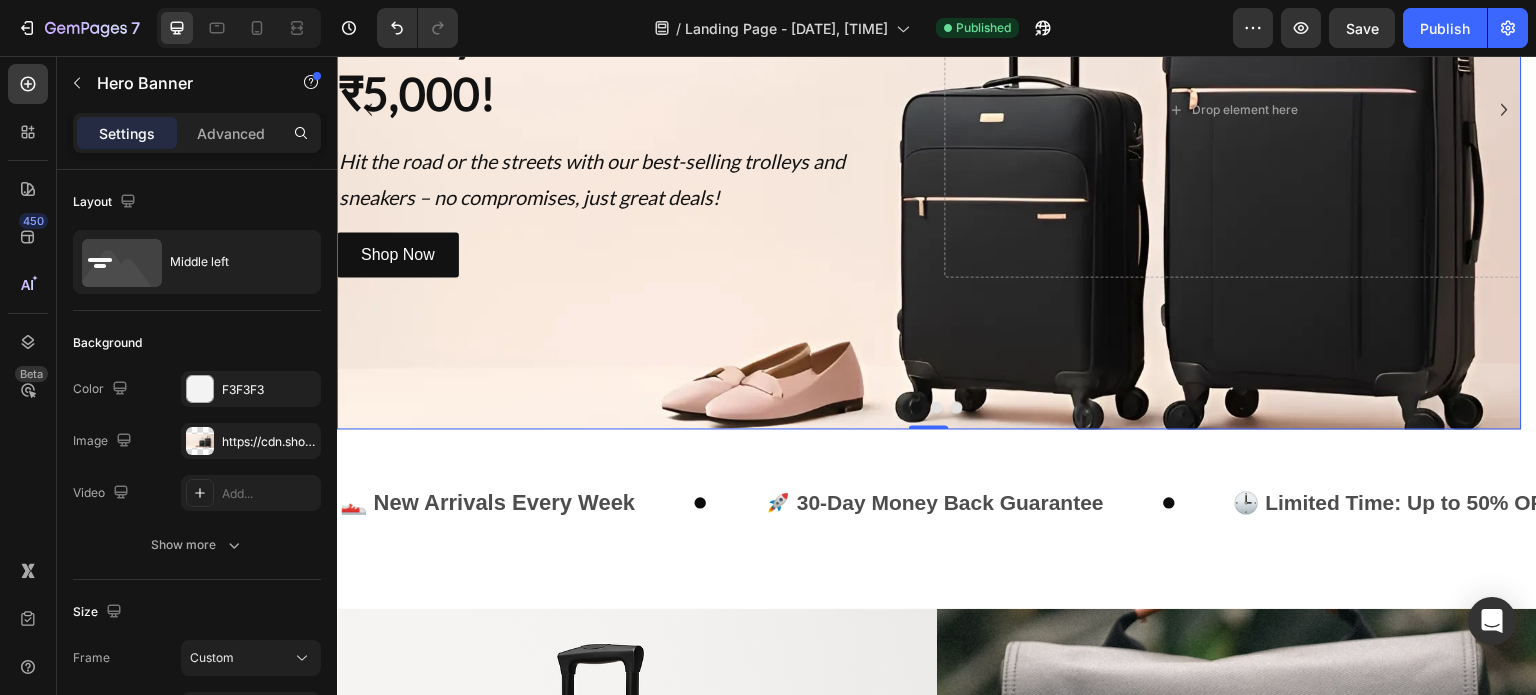 click at bounding box center (929, 117) 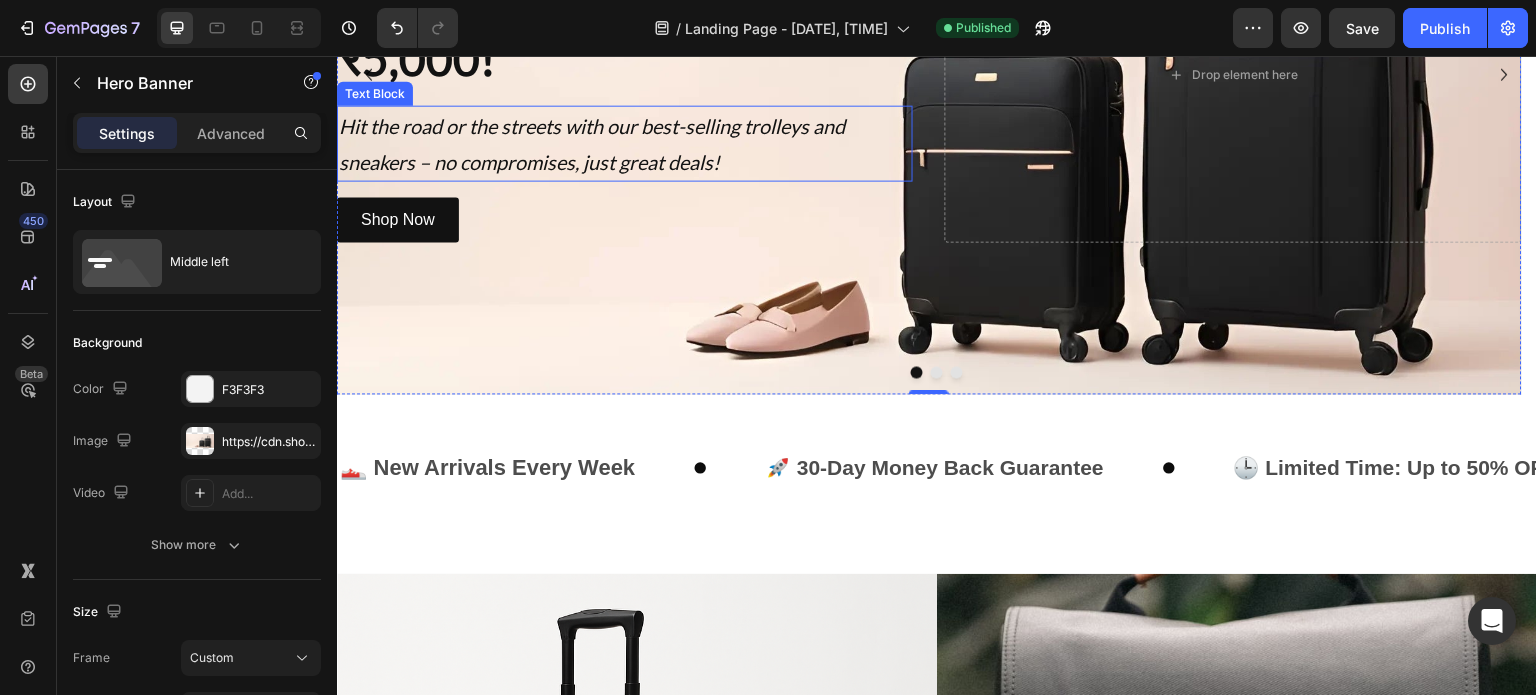 scroll, scrollTop: 390, scrollLeft: 0, axis: vertical 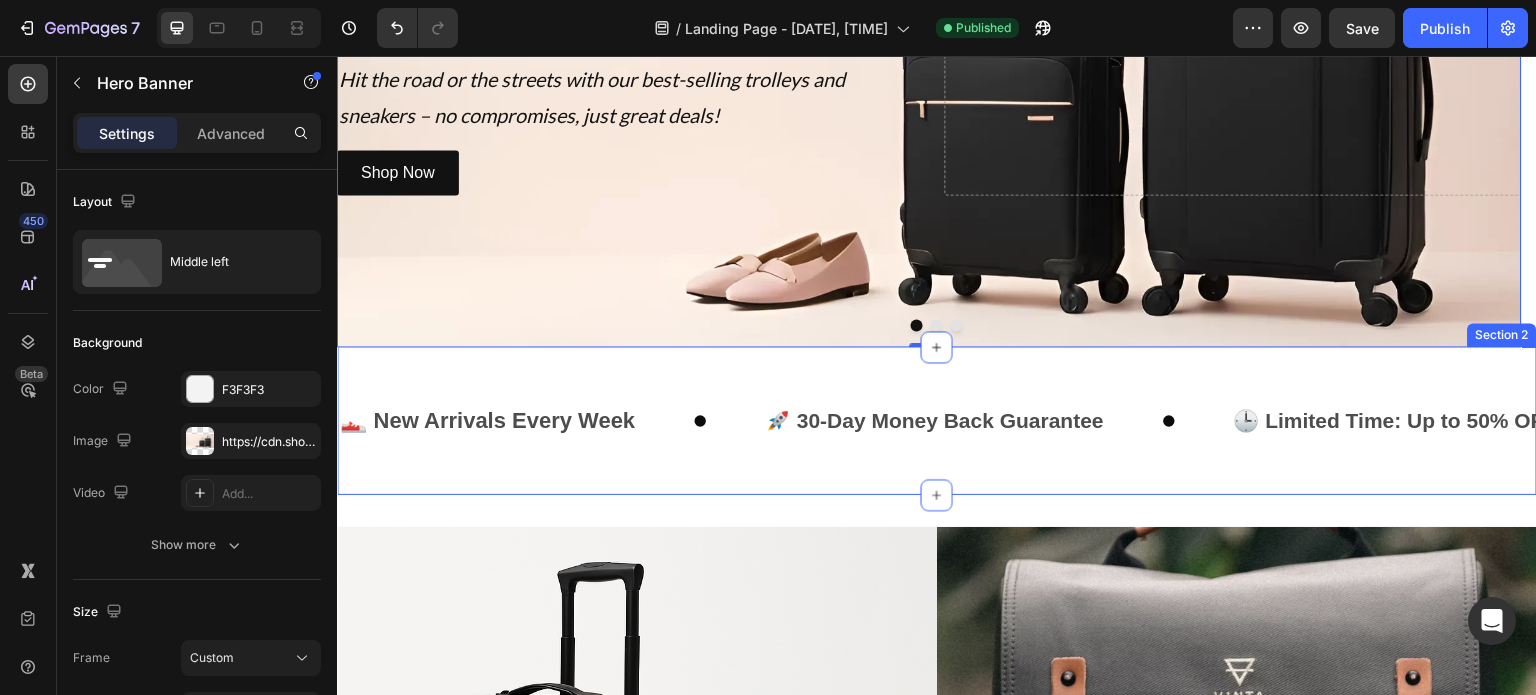 click on "👟 New Arrivals Every Week Text
🚀 30-Day Money Back Guarantee Text
🕒 Limited Time: Up to 50% OFF! Text
🧳 Premium Quality Under Budget Text
👟 New Arrivals Every Week Text
🚀 30-Day Money Back Guarantee Text
🕒 Limited Time: Up to 50% OFF! Text
🧳 Premium Quality Under Budget Text
Marquee Section 2" at bounding box center (937, 421) 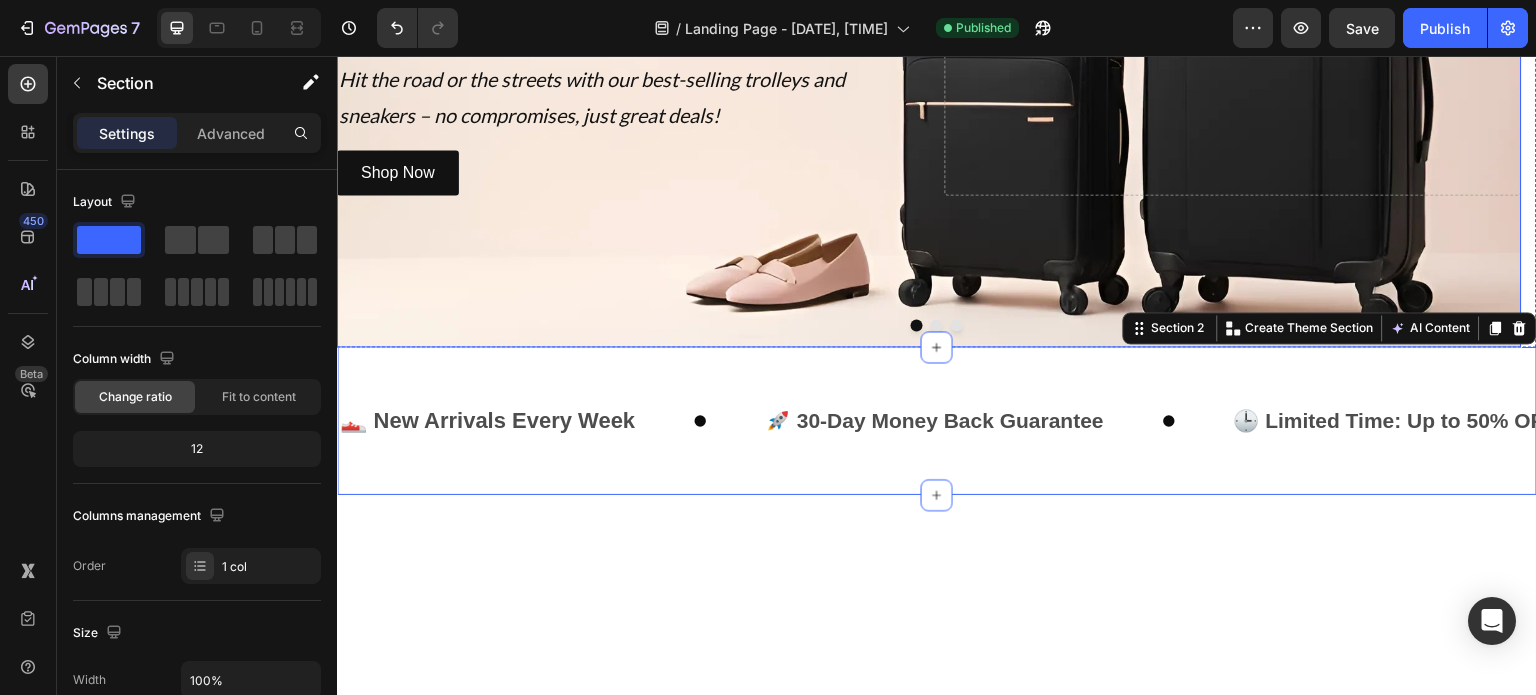 scroll, scrollTop: 0, scrollLeft: 0, axis: both 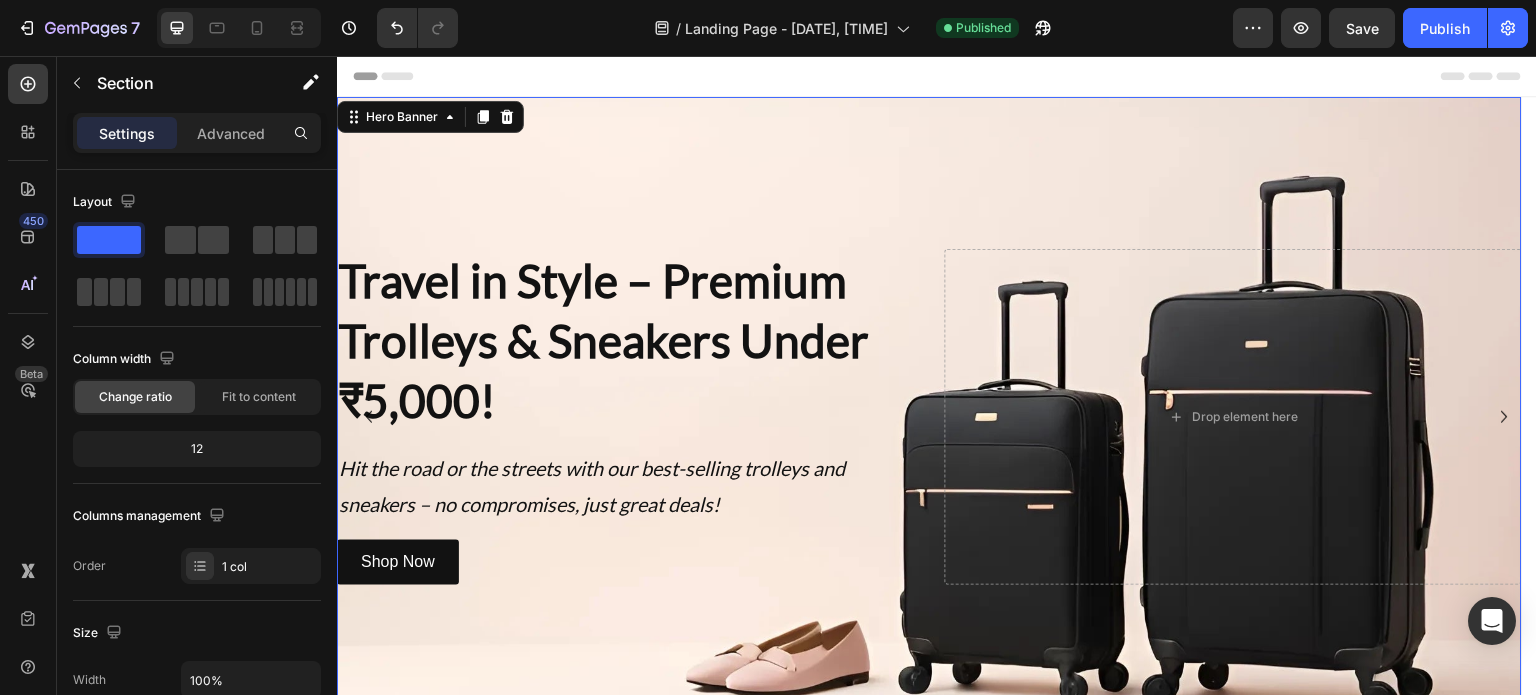 click at bounding box center [929, 417] 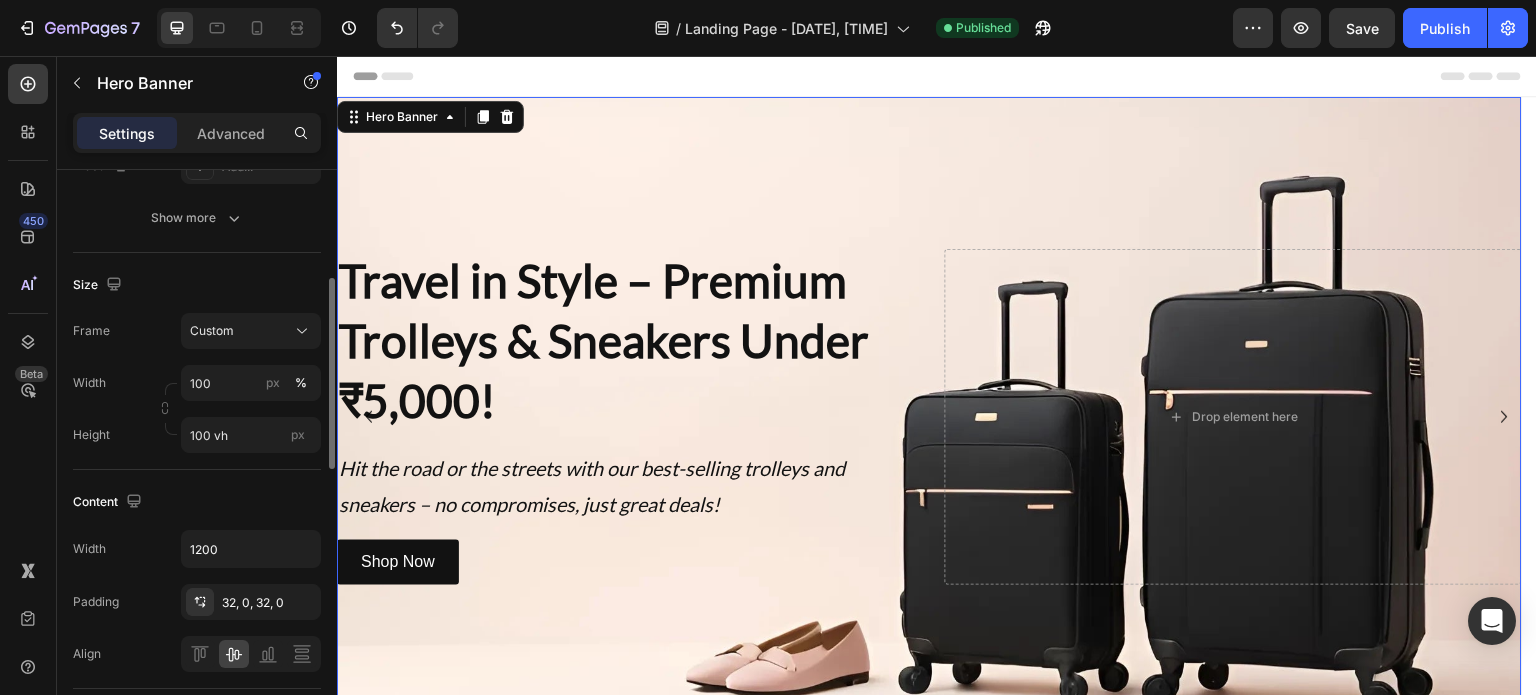 scroll, scrollTop: 328, scrollLeft: 0, axis: vertical 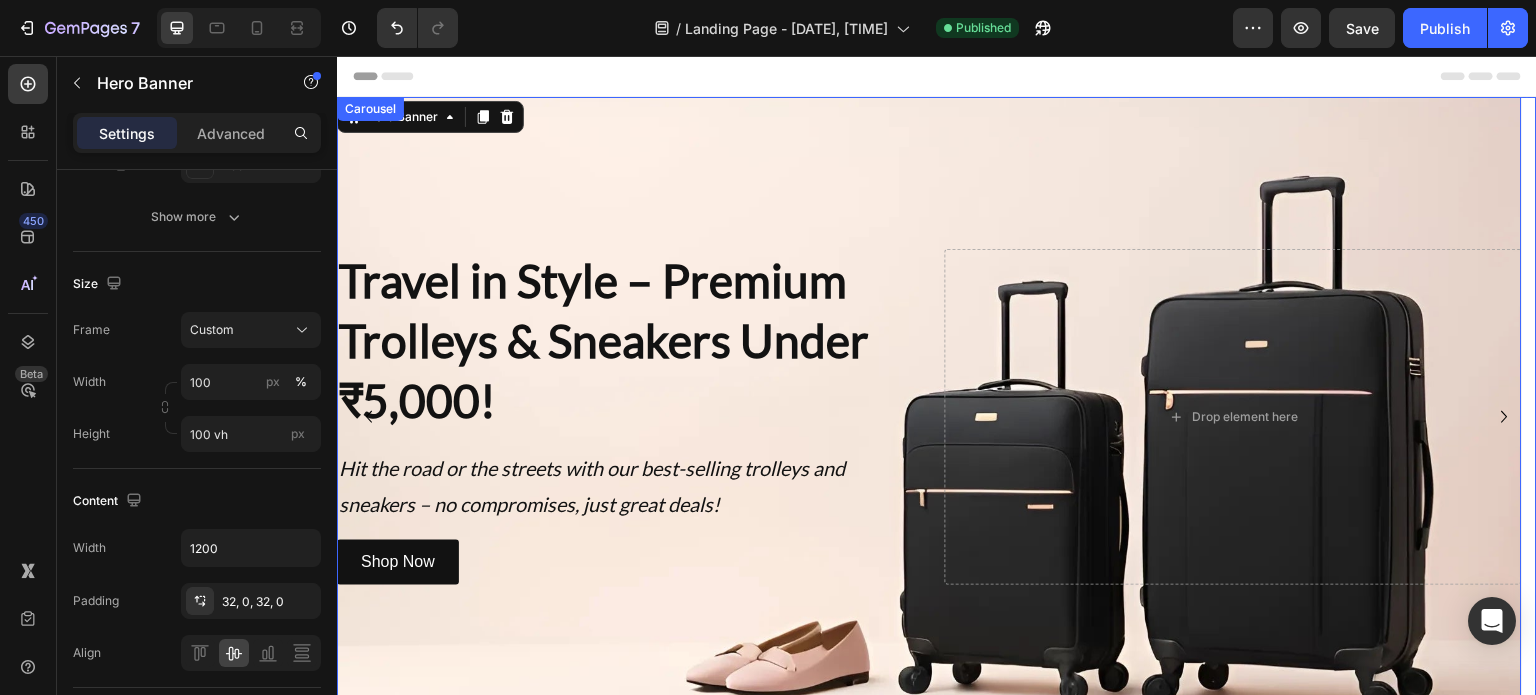 click 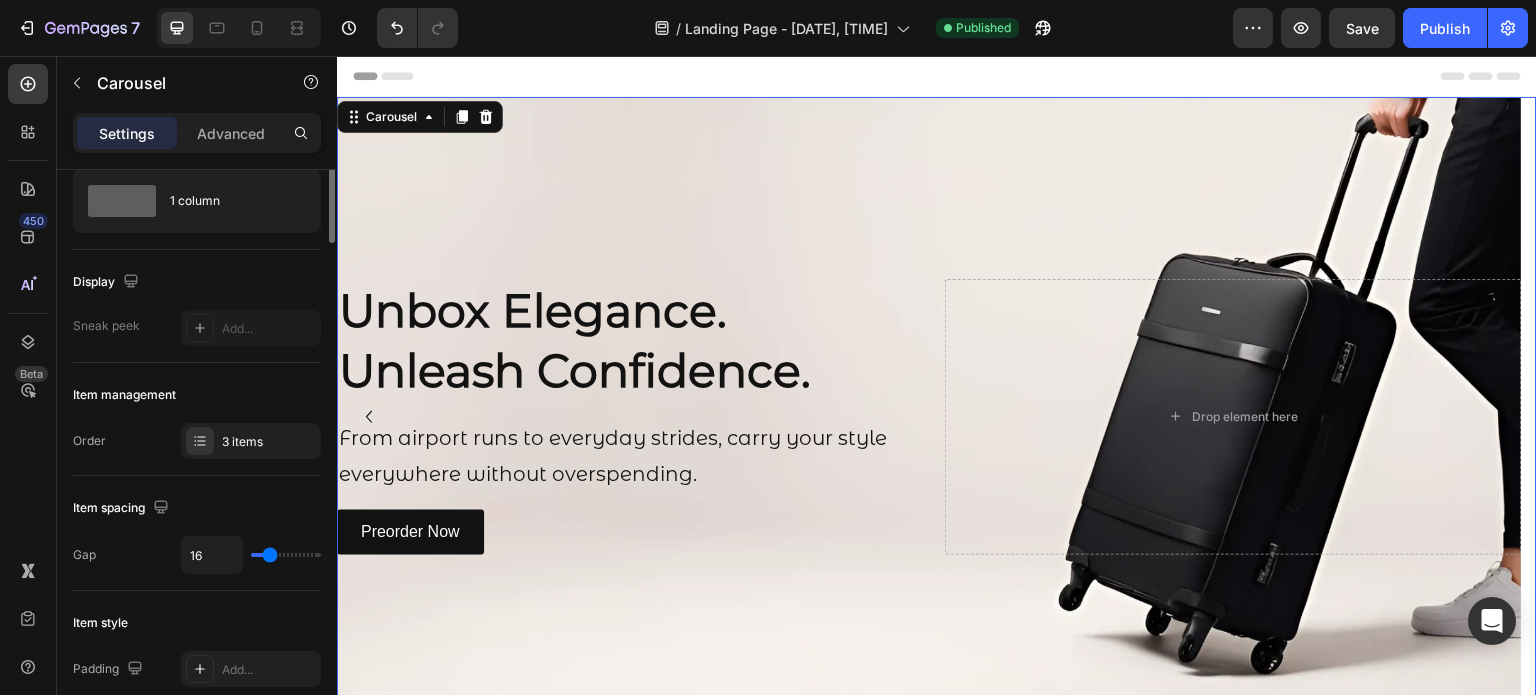 scroll, scrollTop: 0, scrollLeft: 0, axis: both 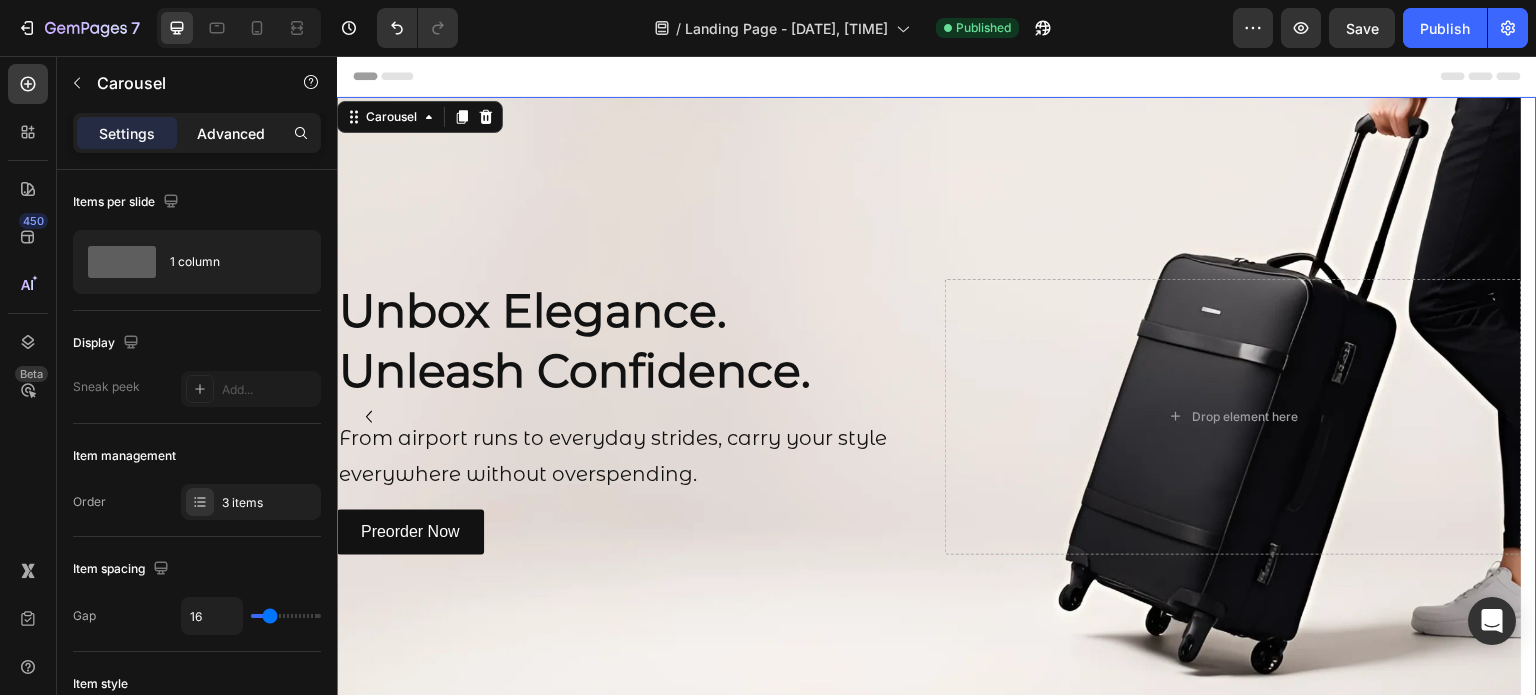 click on "Advanced" at bounding box center (231, 133) 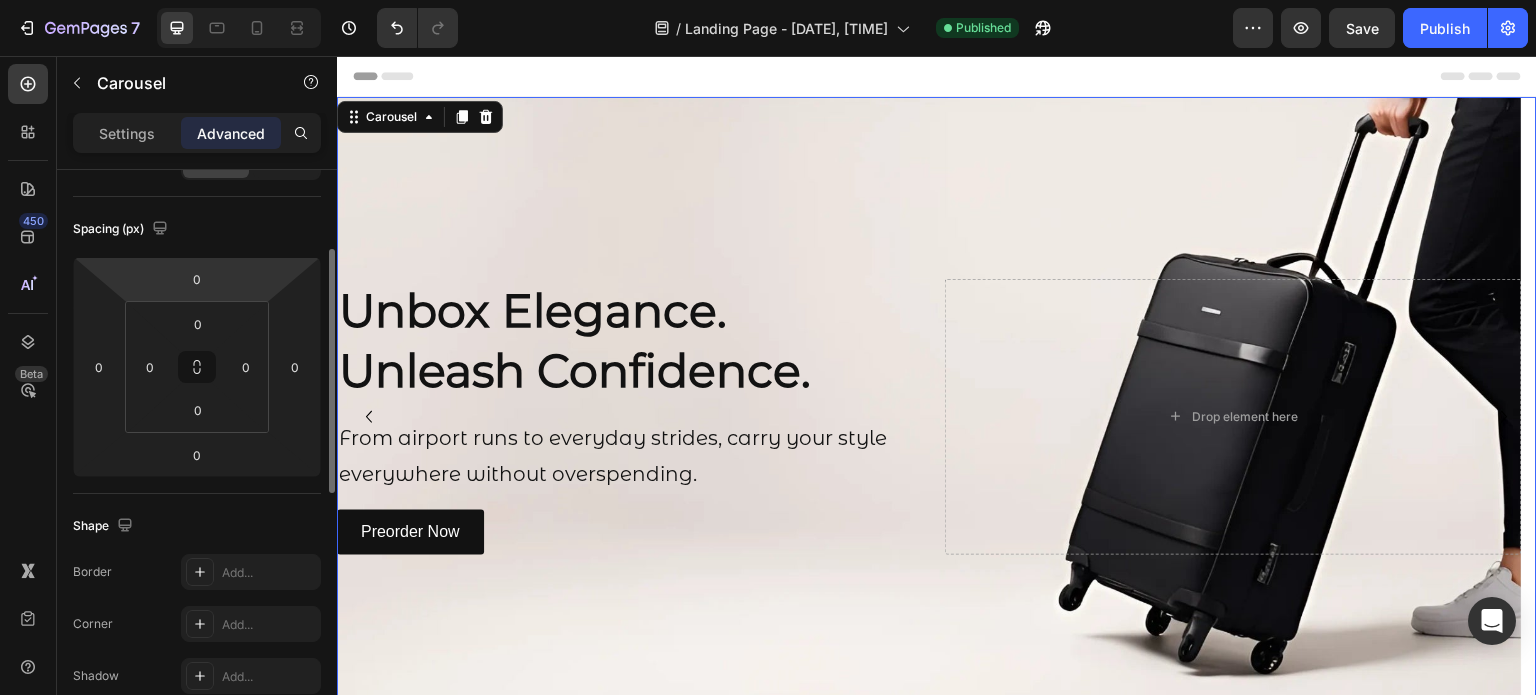 scroll, scrollTop: 0, scrollLeft: 0, axis: both 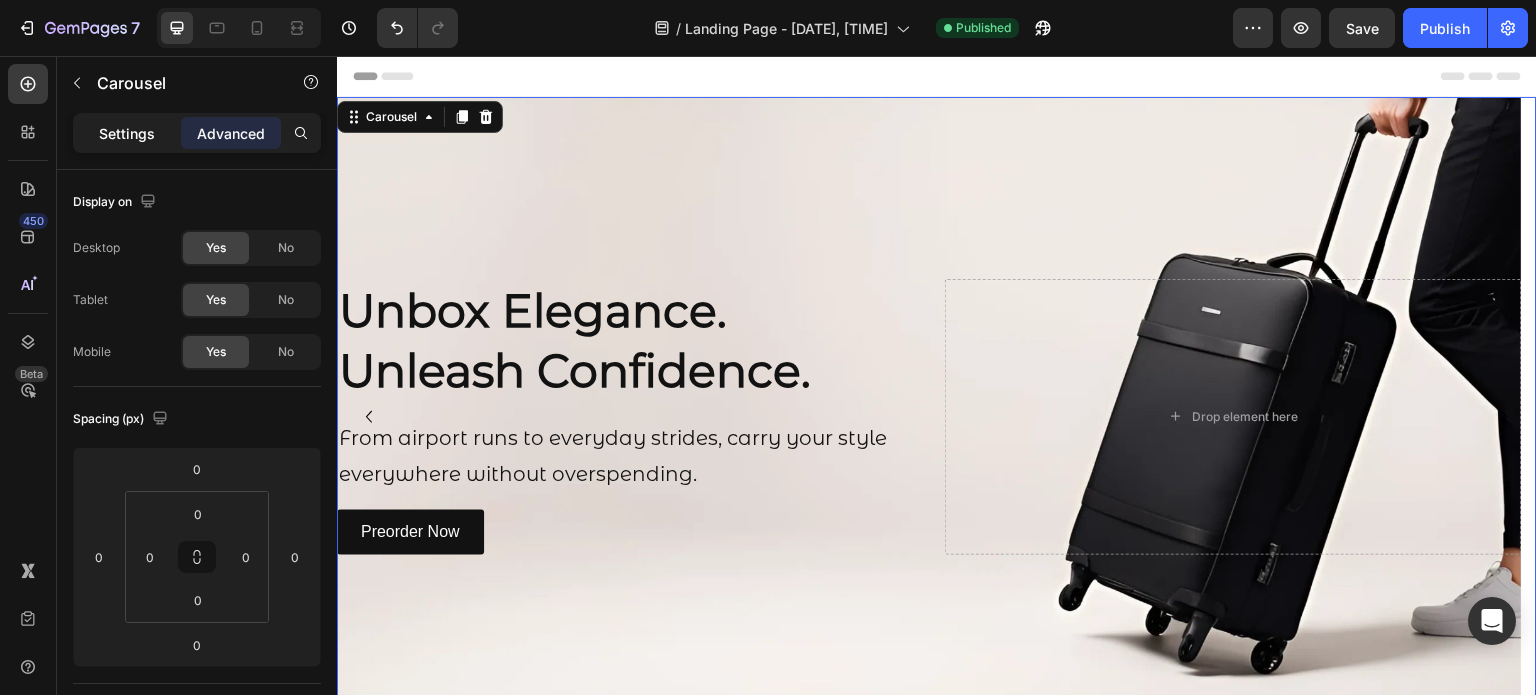 click on "Settings" at bounding box center [127, 133] 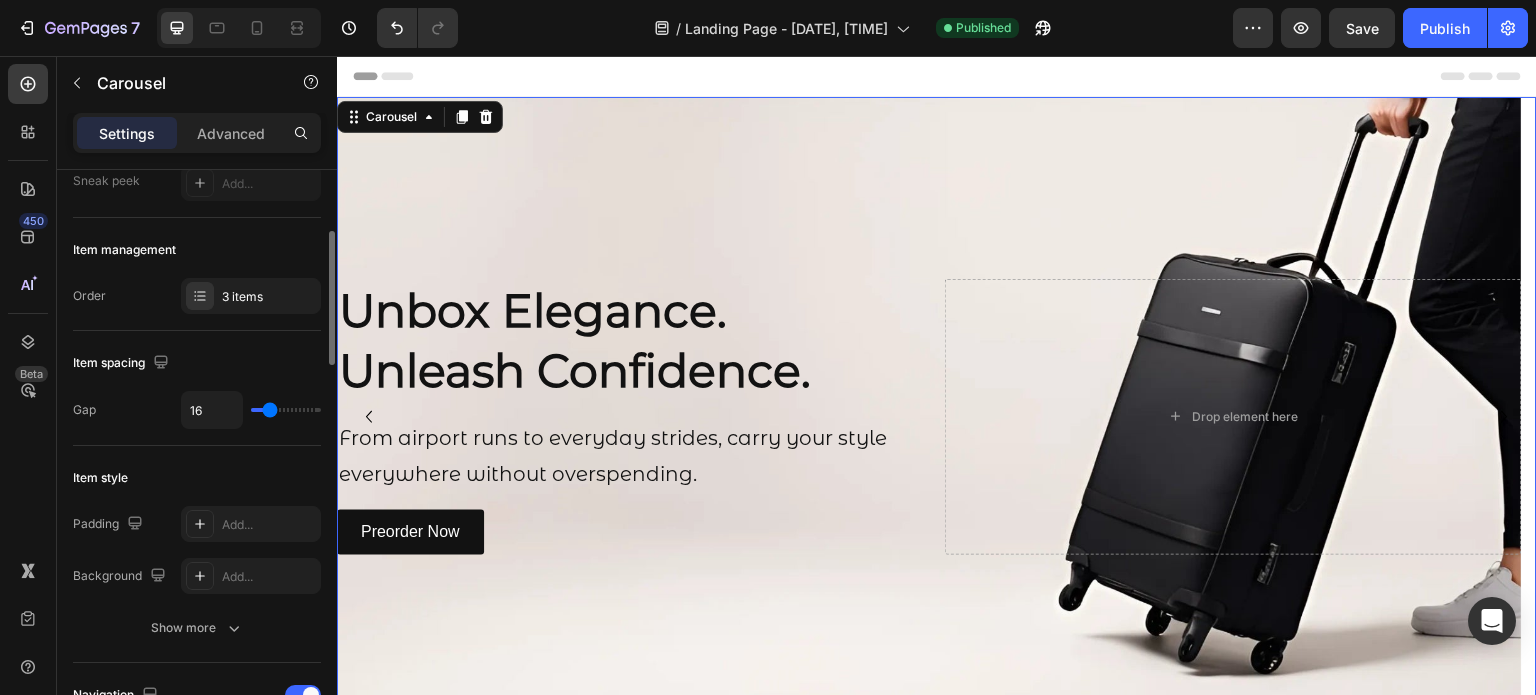 scroll, scrollTop: 221, scrollLeft: 0, axis: vertical 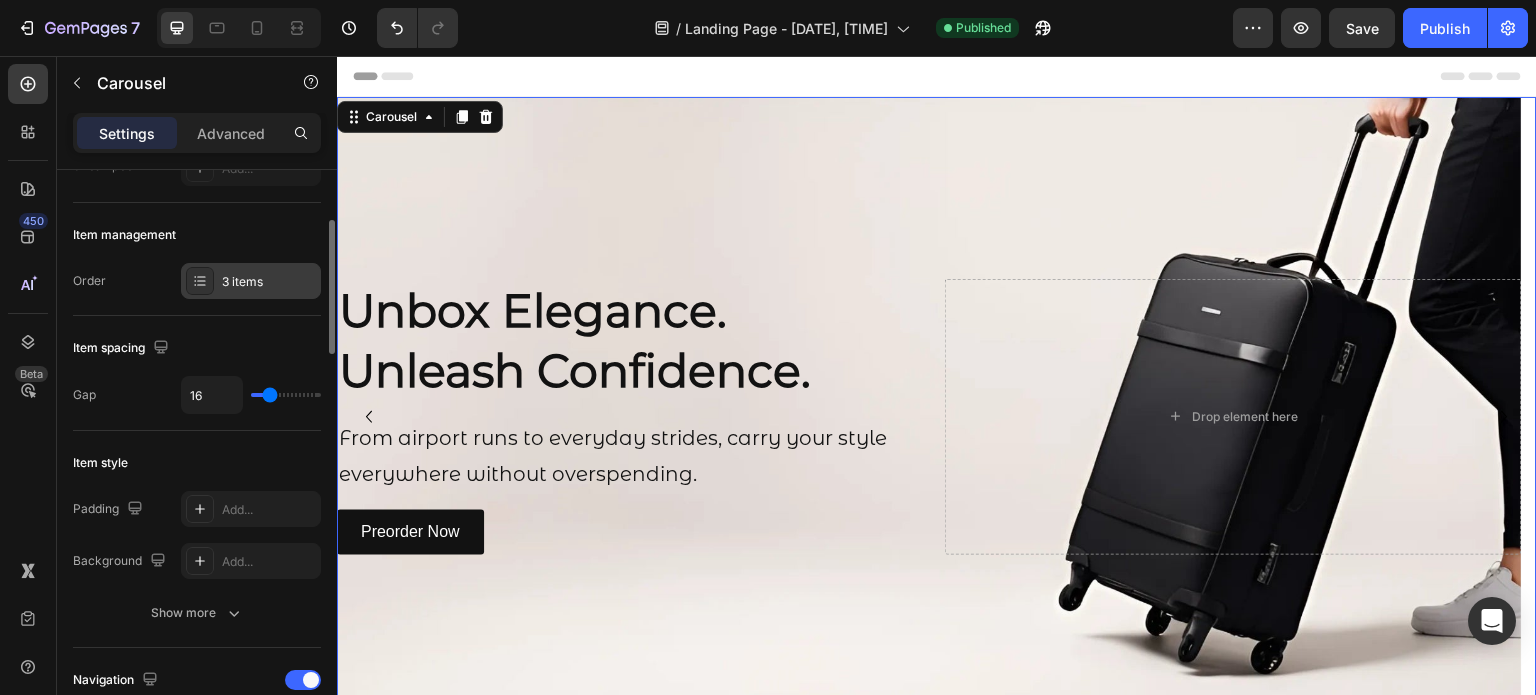 click at bounding box center [200, 281] 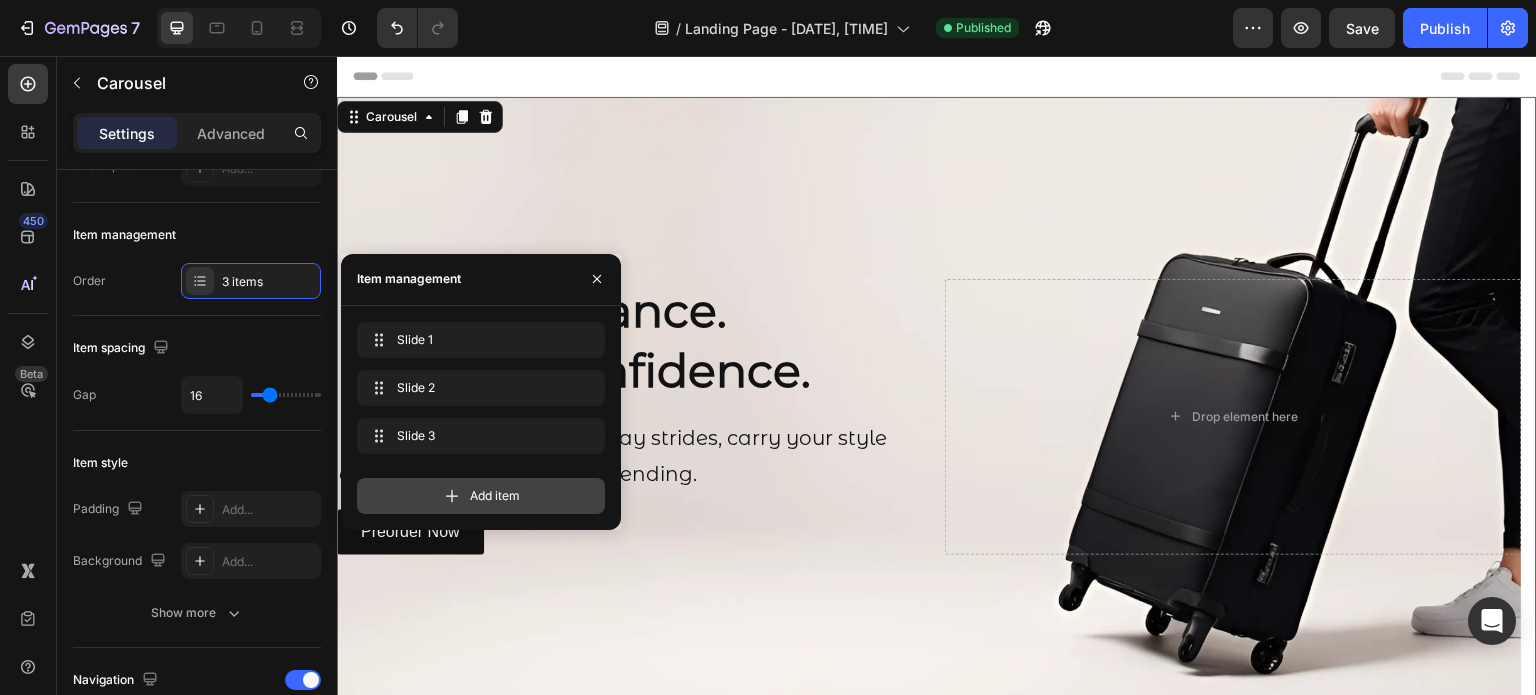 click on "Add item" at bounding box center (481, 496) 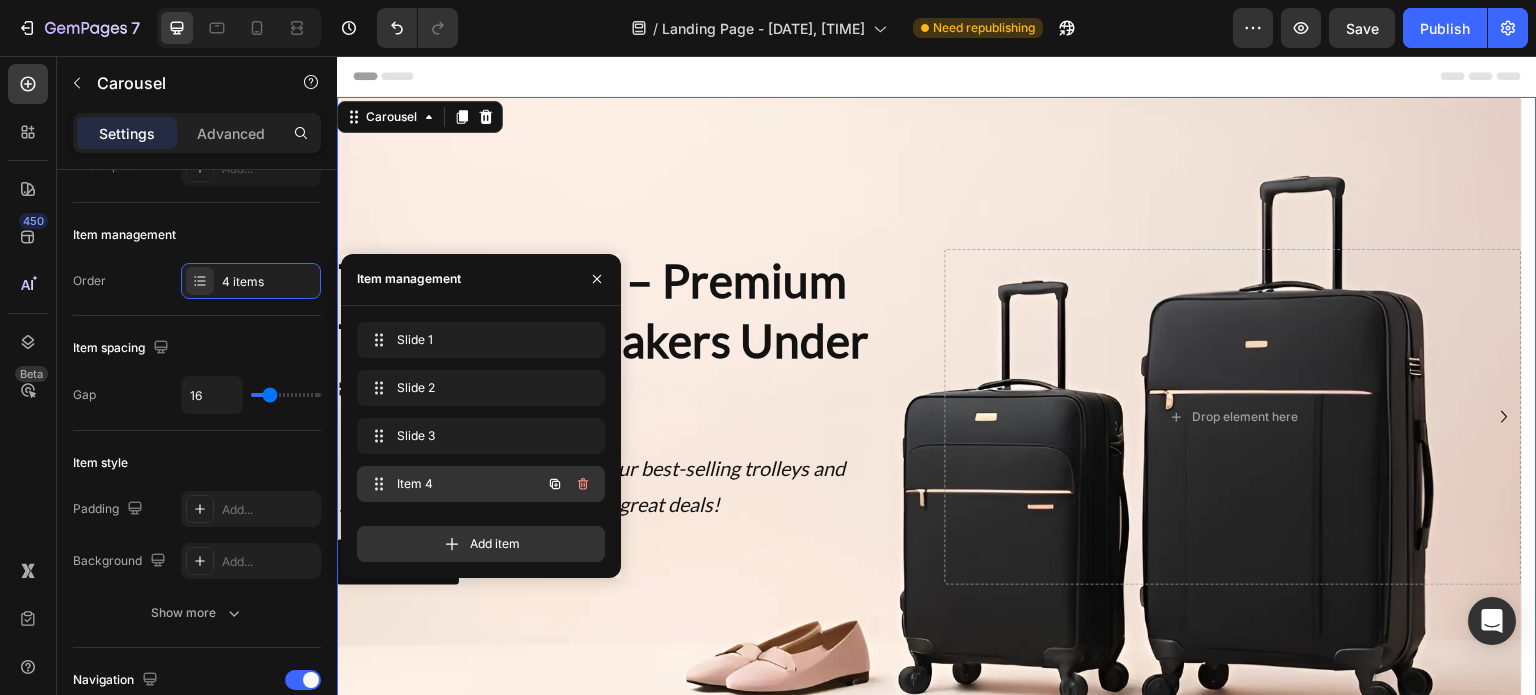 click on "Item 4" at bounding box center [453, 484] 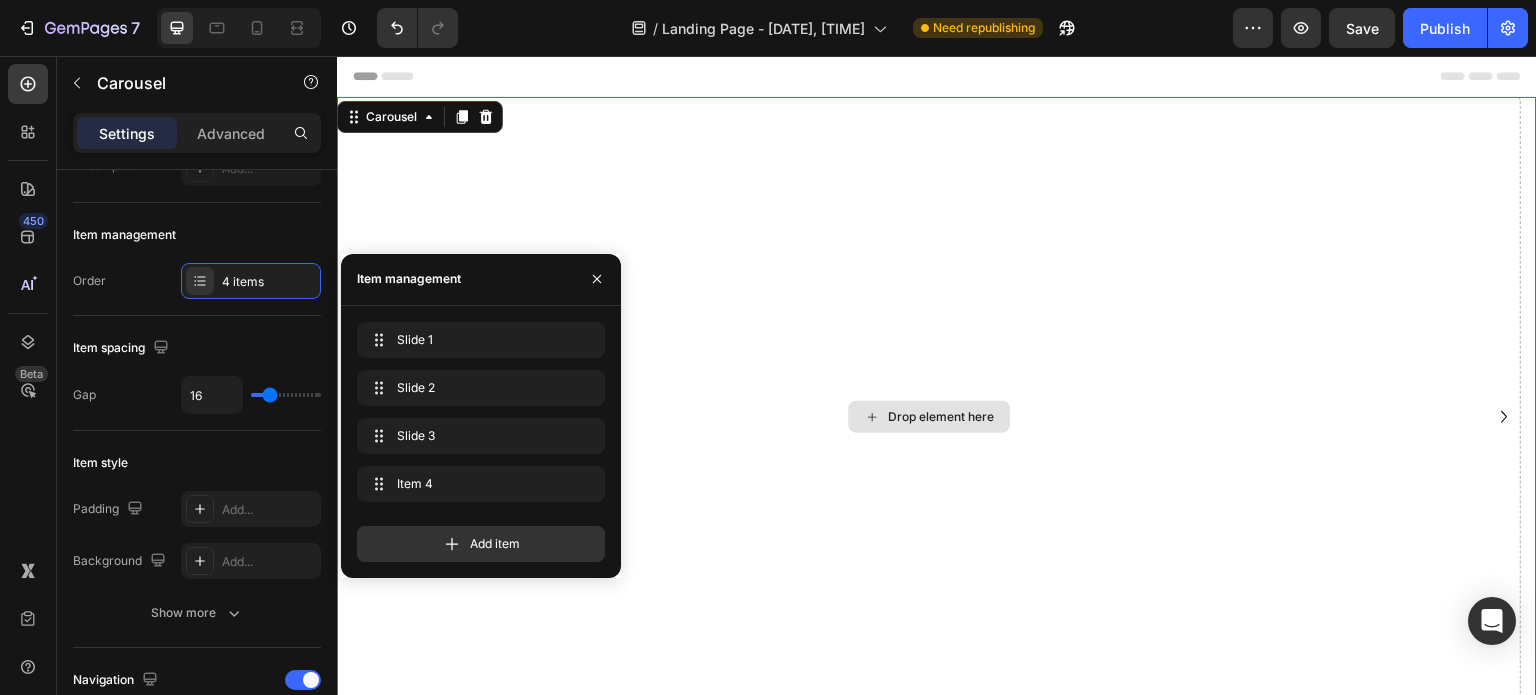 click on "Drop element here" at bounding box center (929, 417) 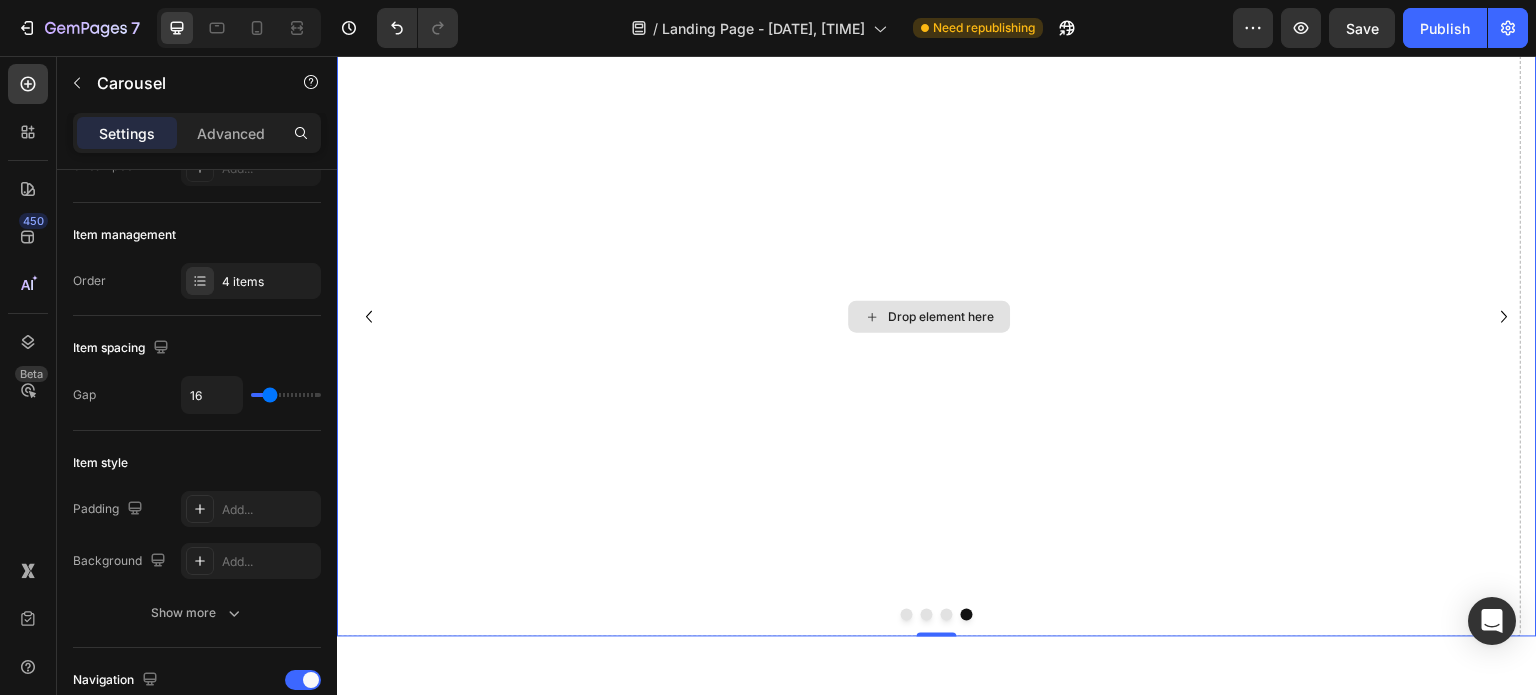 scroll, scrollTop: 140, scrollLeft: 0, axis: vertical 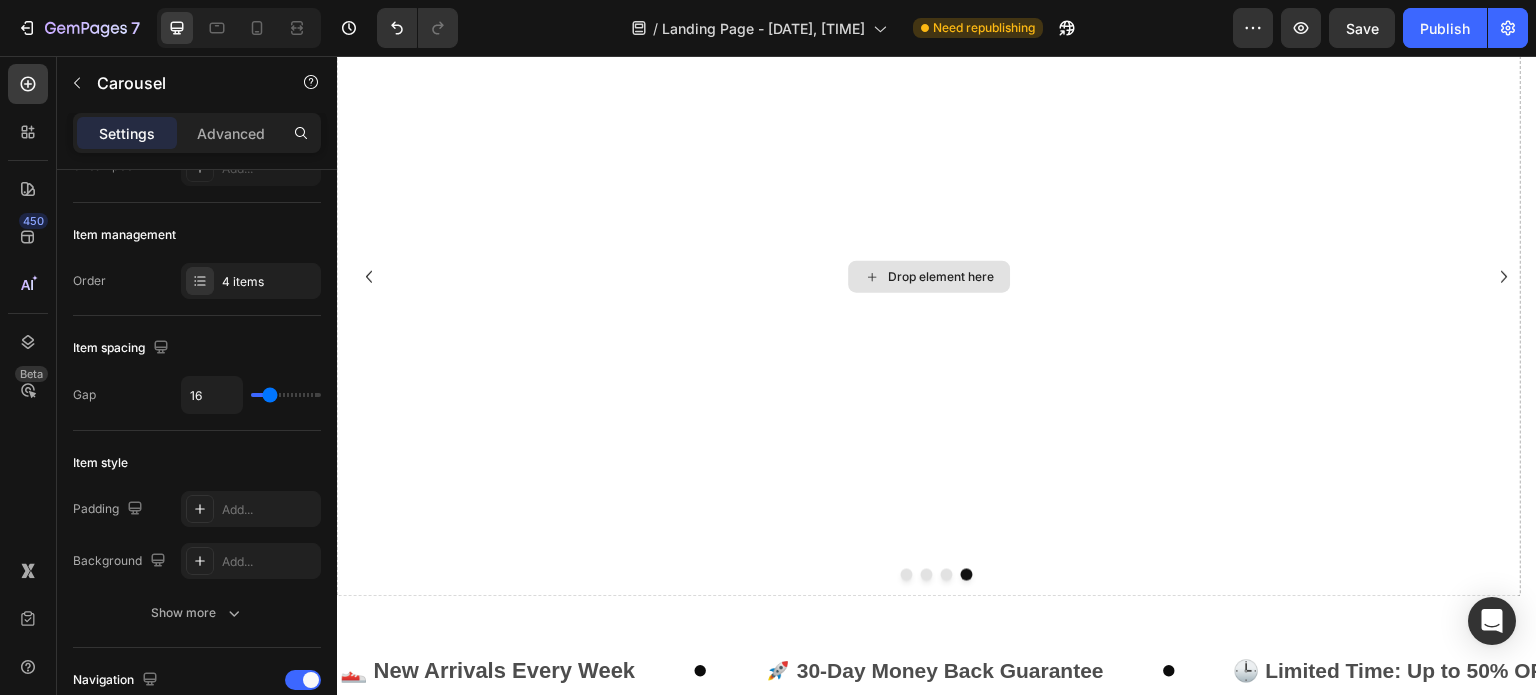 click on "Drop element here" at bounding box center [941, 277] 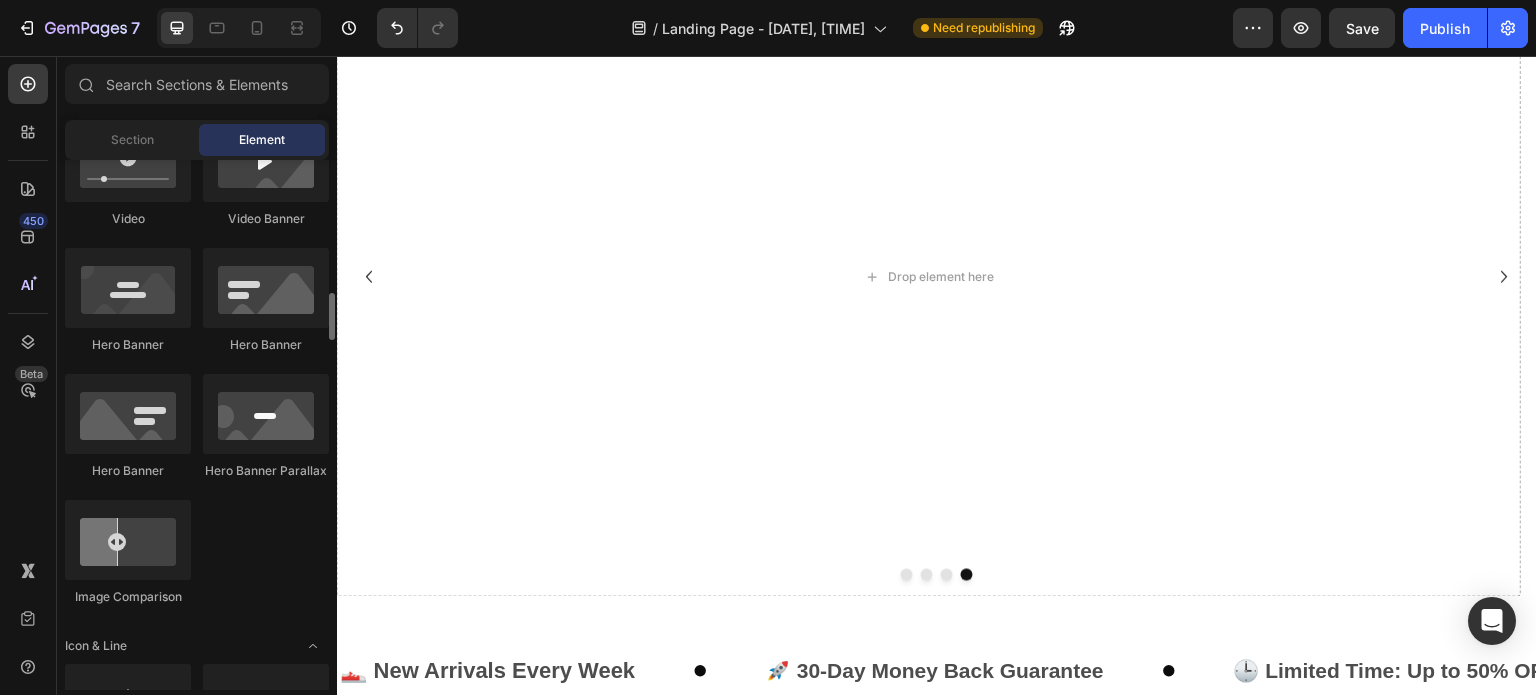 scroll, scrollTop: 904, scrollLeft: 0, axis: vertical 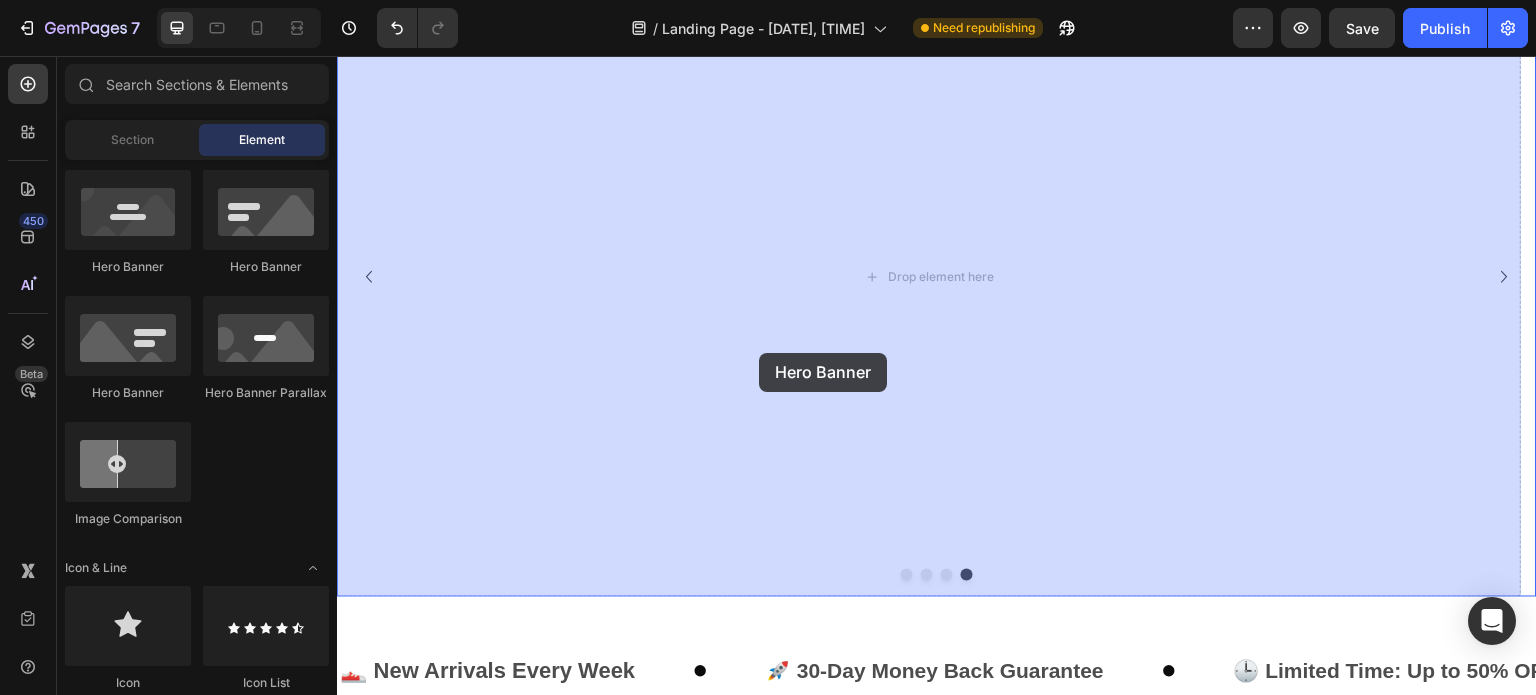 drag, startPoint x: 617, startPoint y: 290, endPoint x: 759, endPoint y: 353, distance: 155.34799 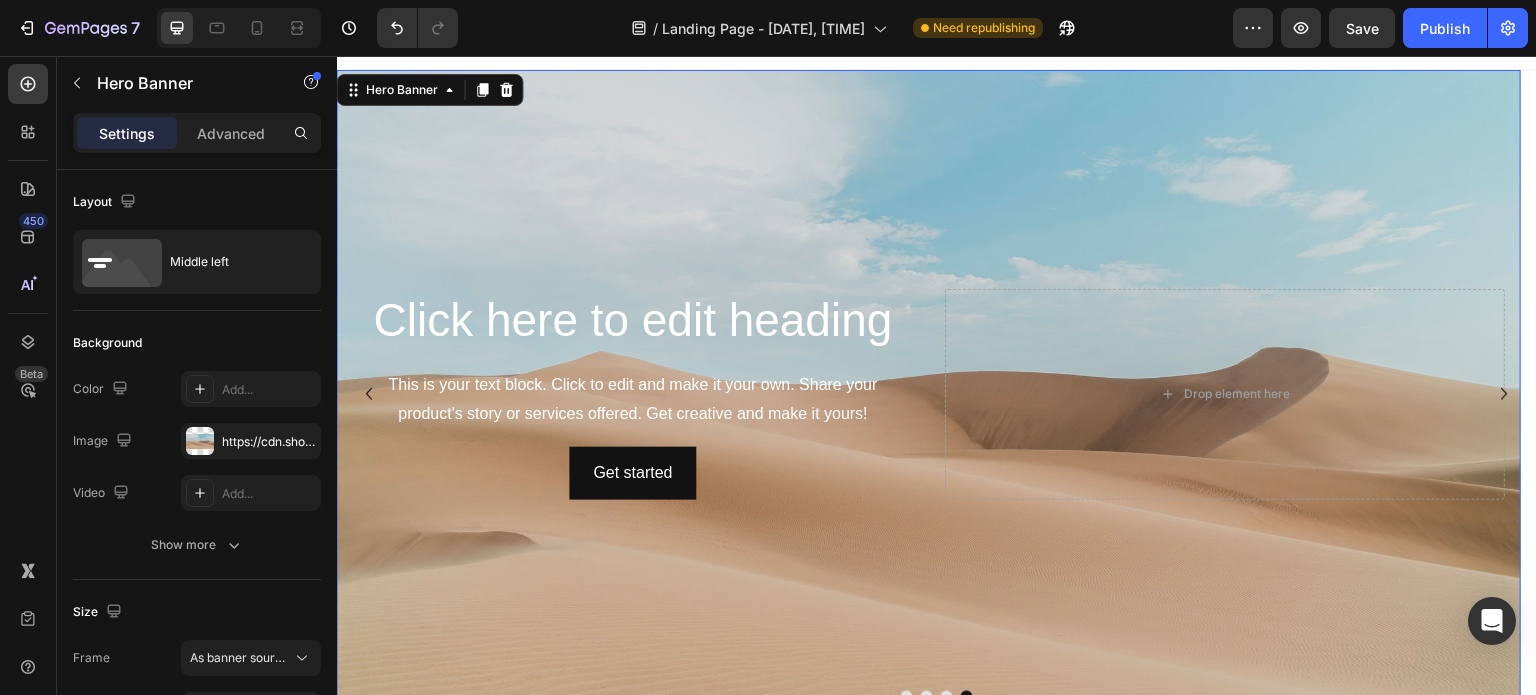 scroll, scrollTop: 4, scrollLeft: 0, axis: vertical 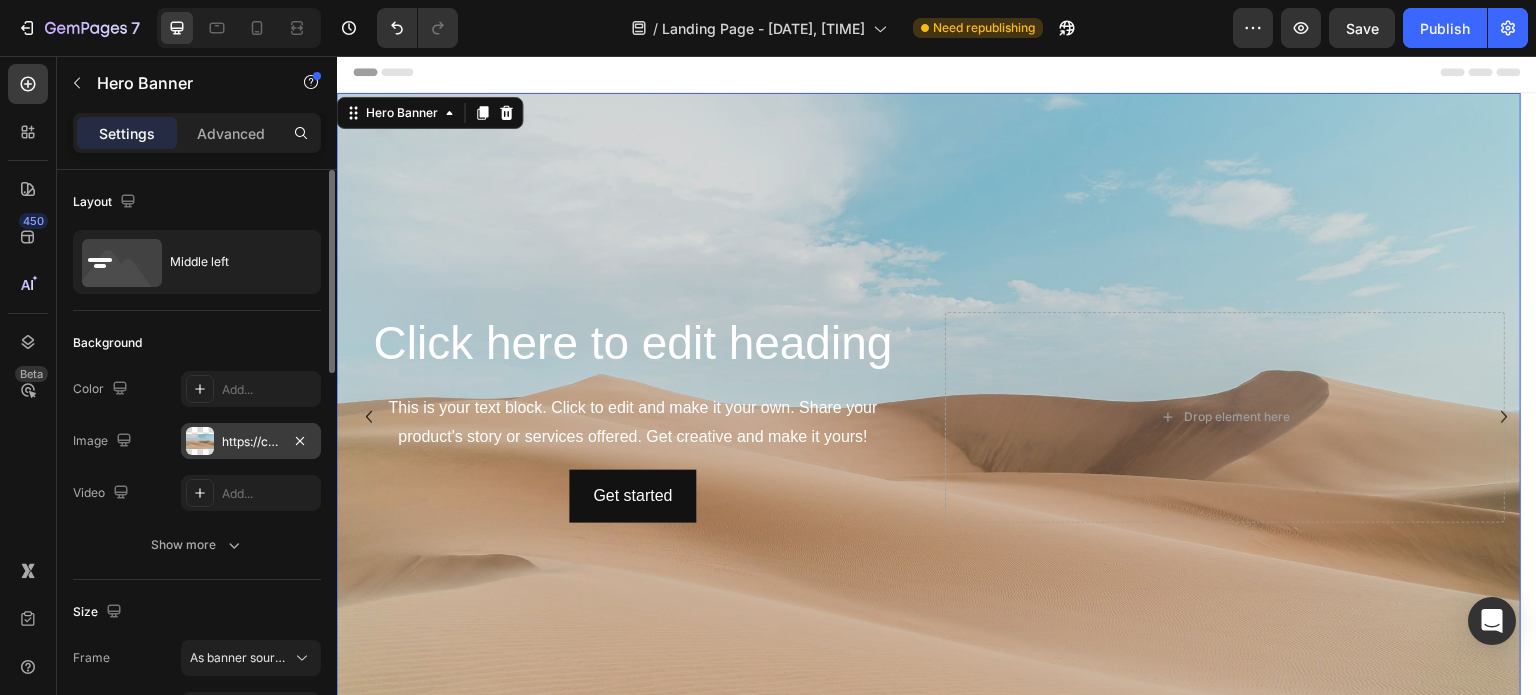 click on "https://cdn.shopify.com/s/files/1/2005/9307/files/background_settings.jpg" at bounding box center (251, 442) 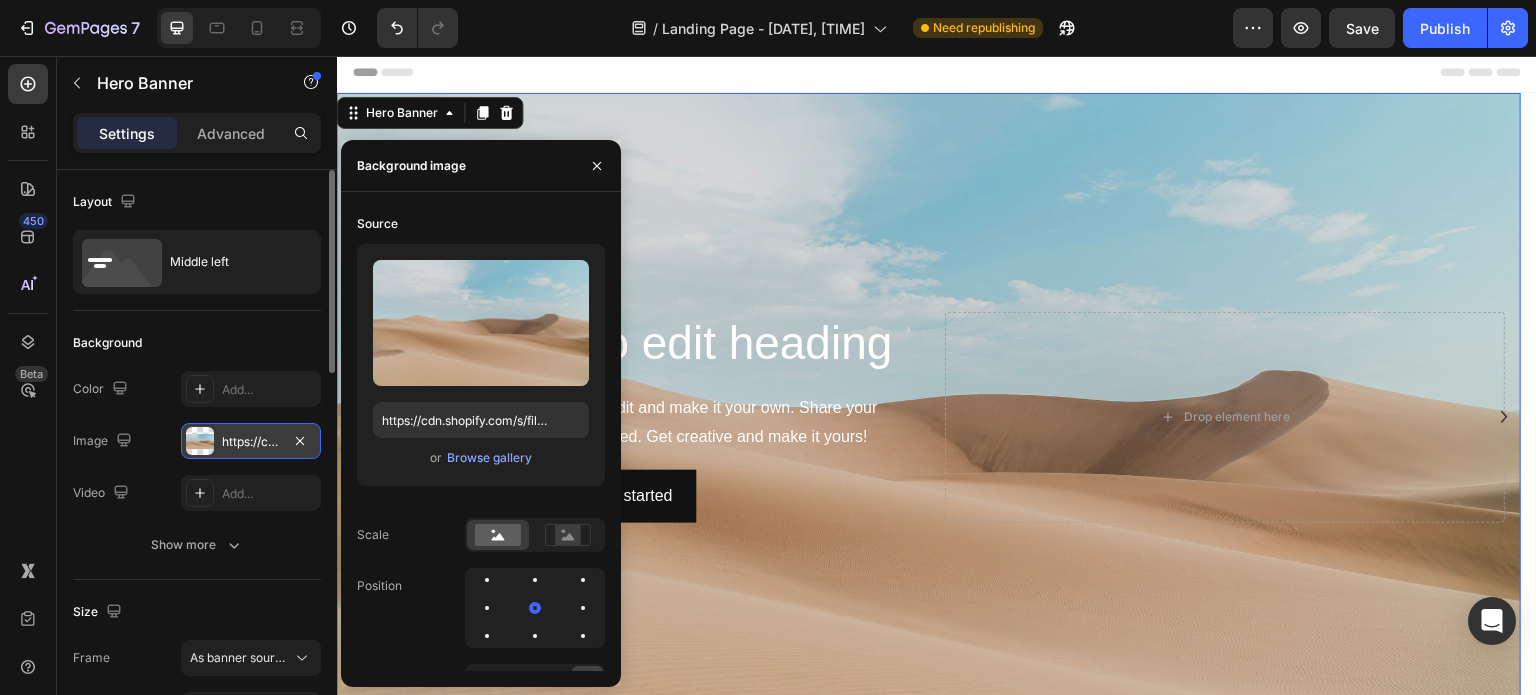 click on "https://cdn.shopify.com/s/files/1/2005/9307/files/background_settings.jpg" at bounding box center [251, 442] 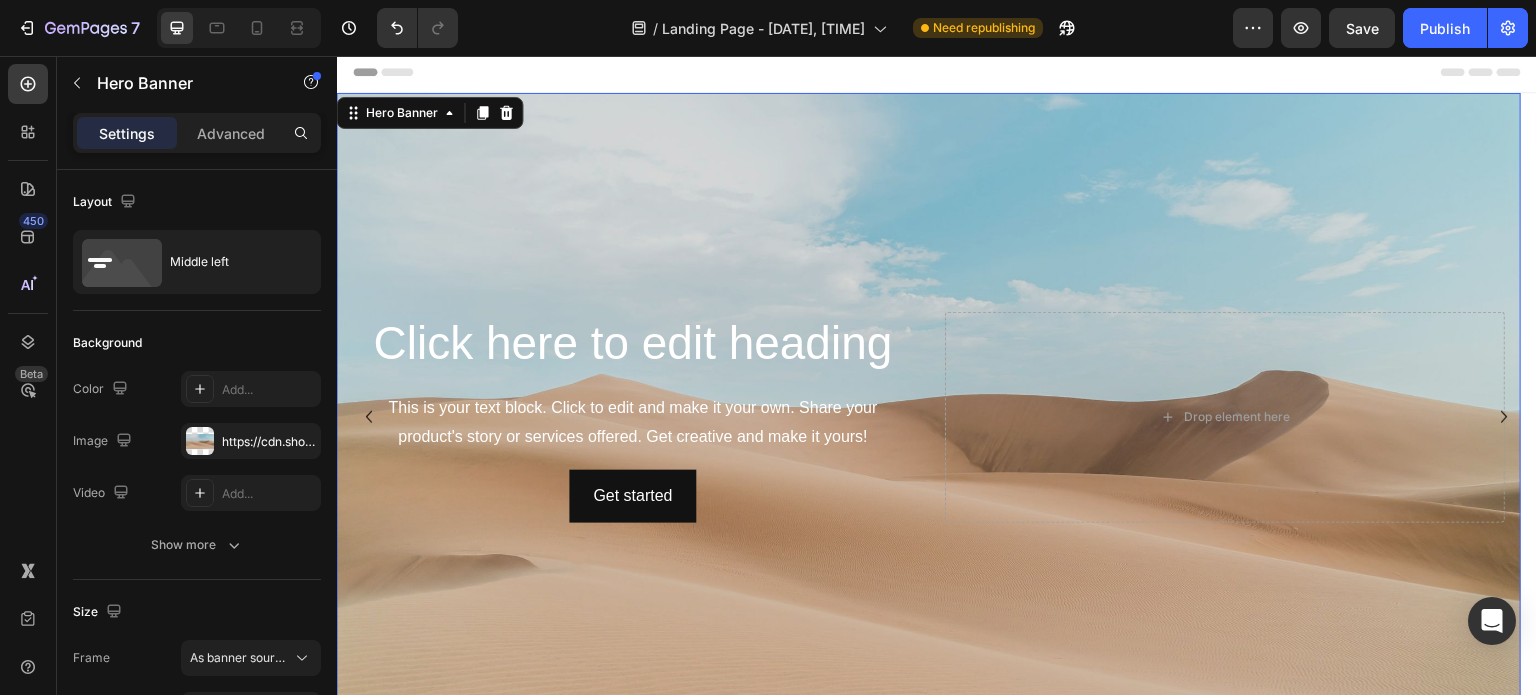 click at bounding box center [929, 417] 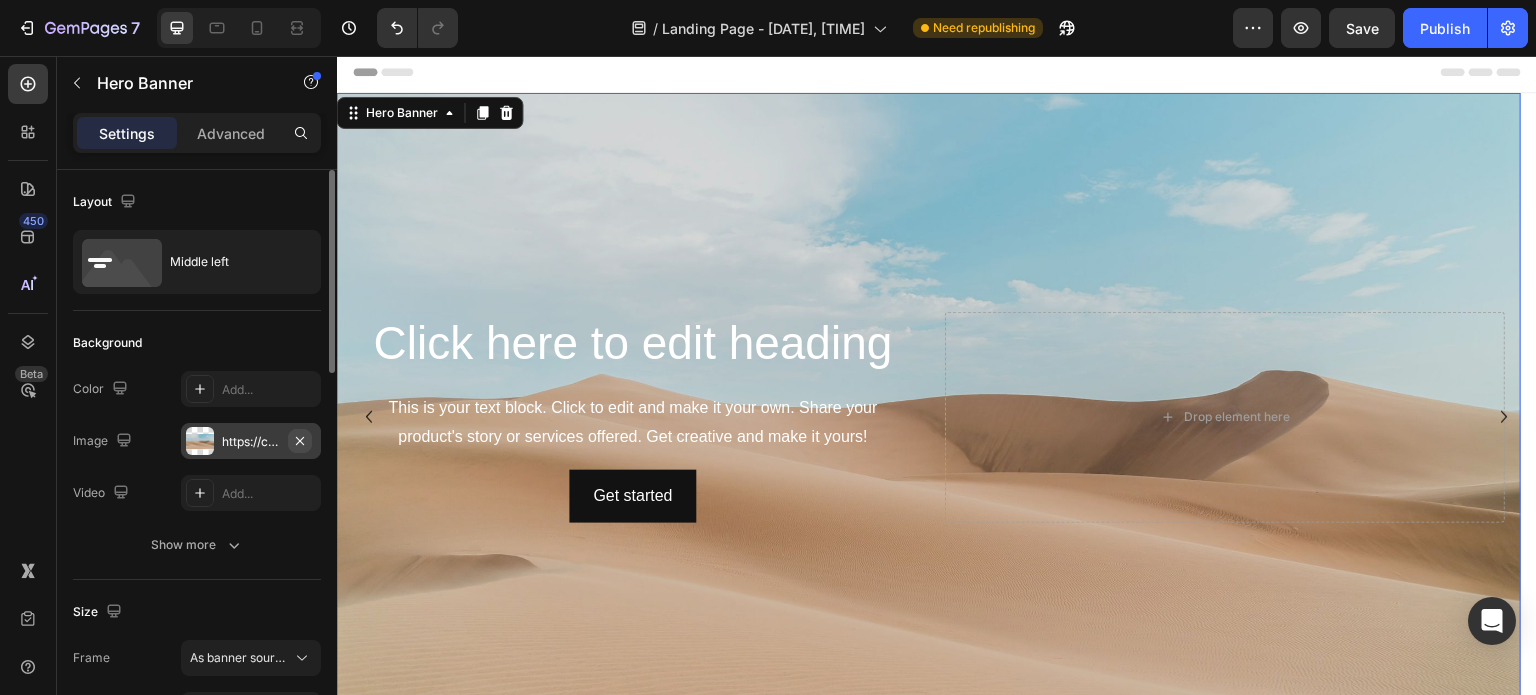 click 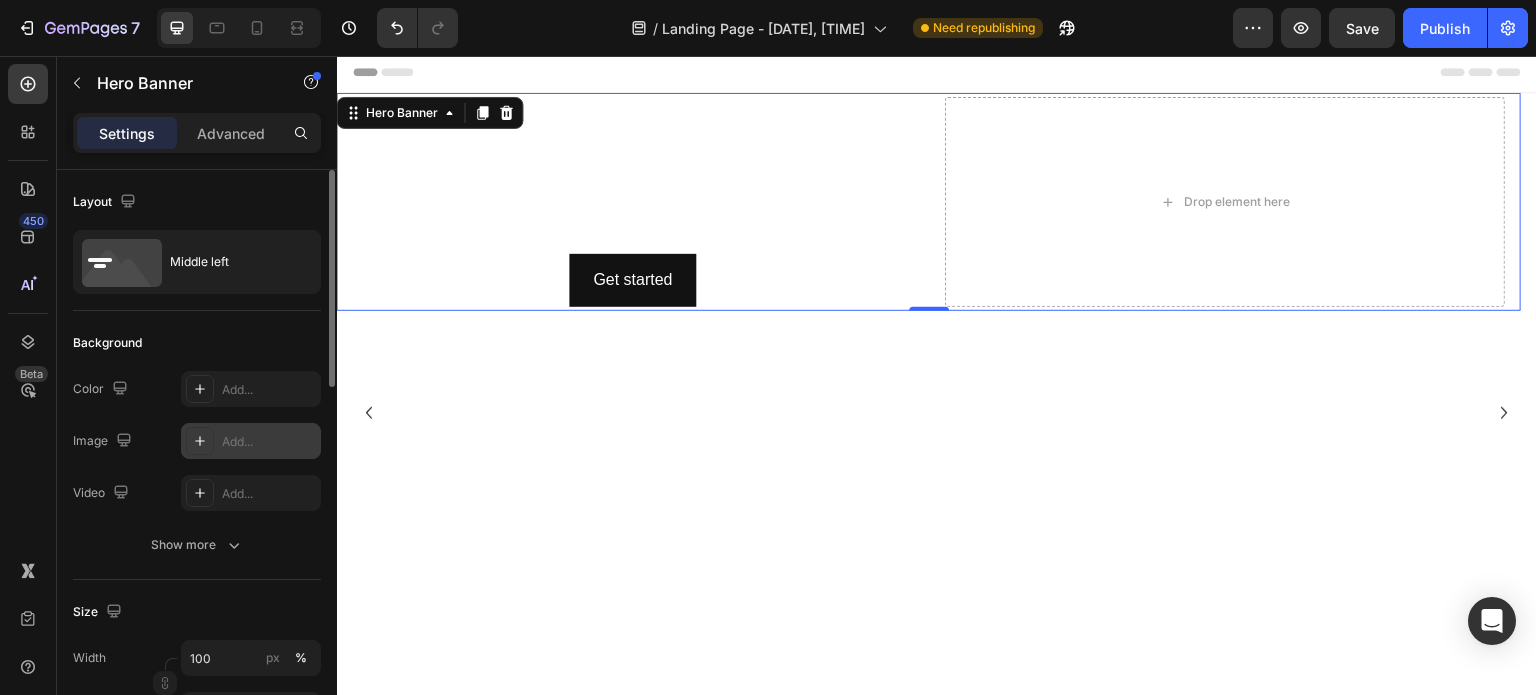 click on "Add..." at bounding box center (269, 442) 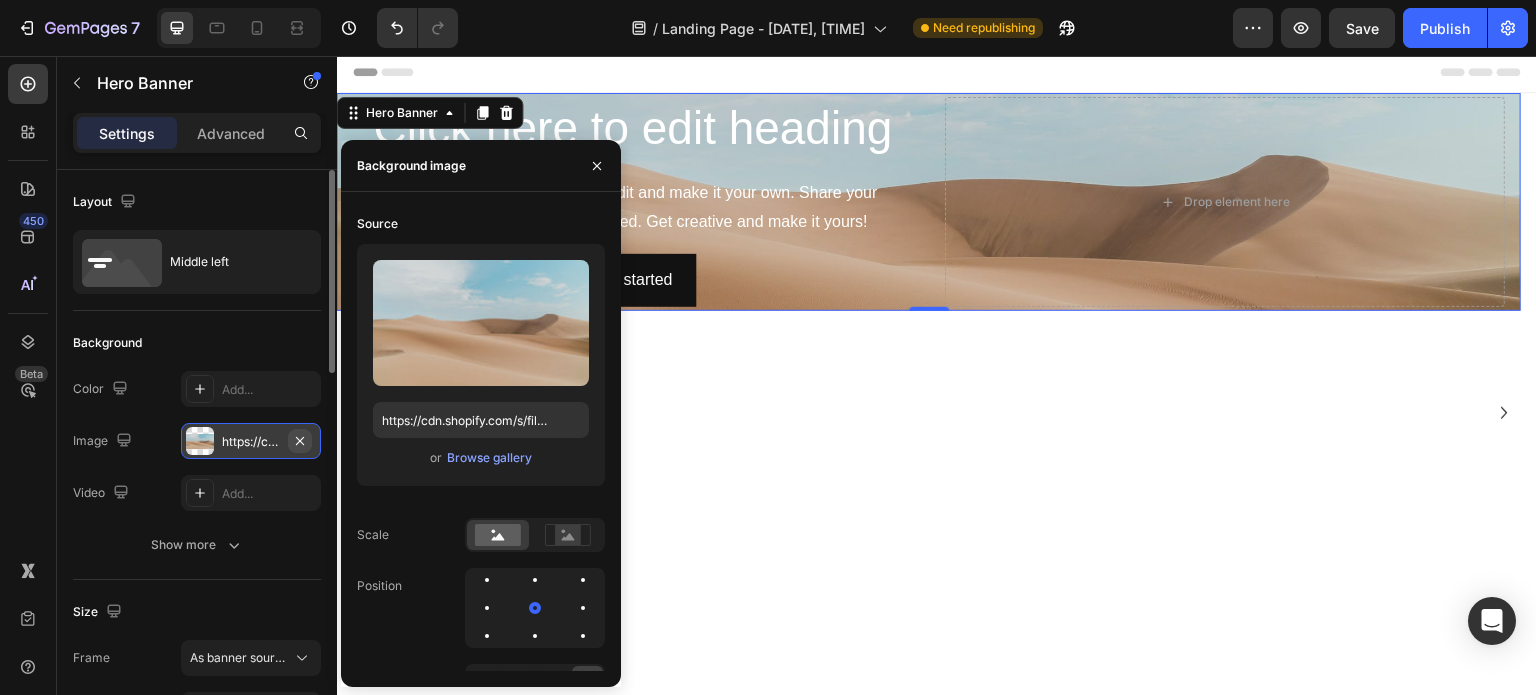 click 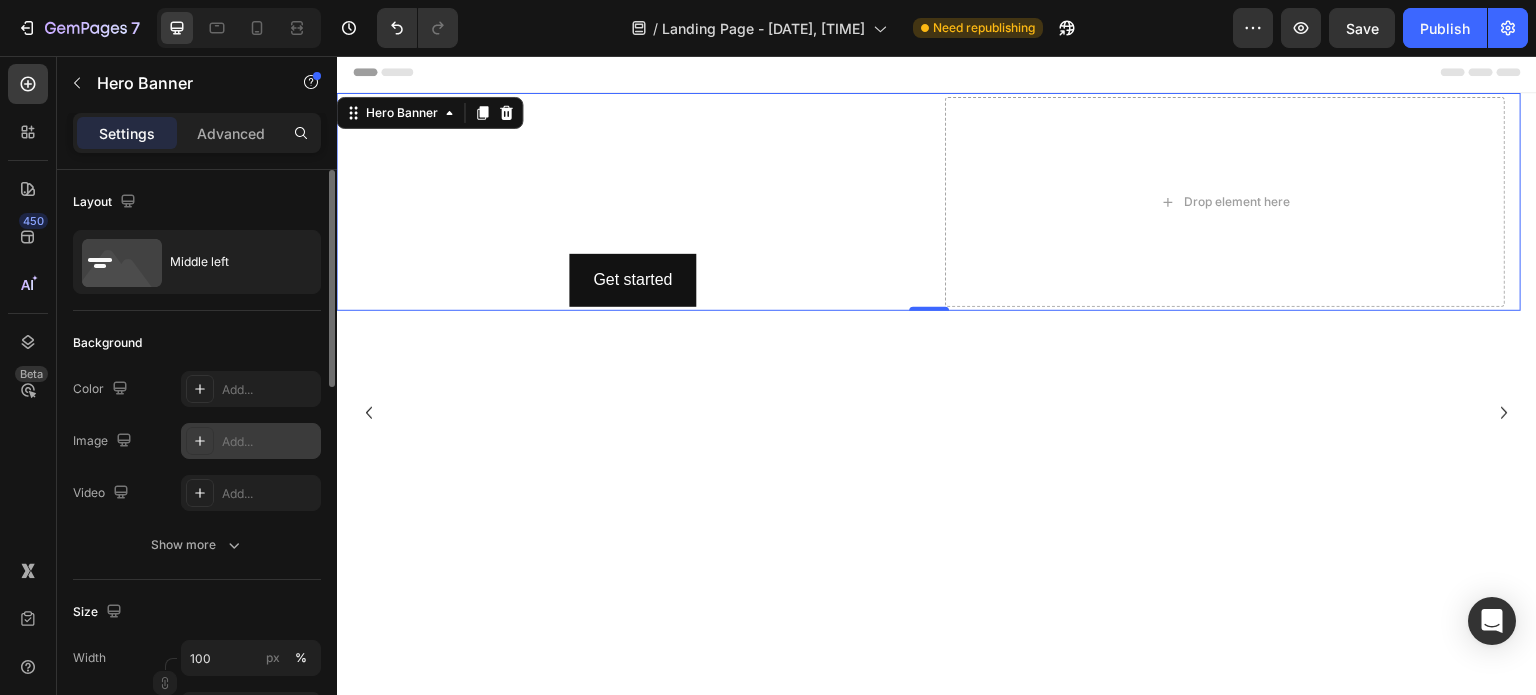 click on "Add..." at bounding box center (269, 442) 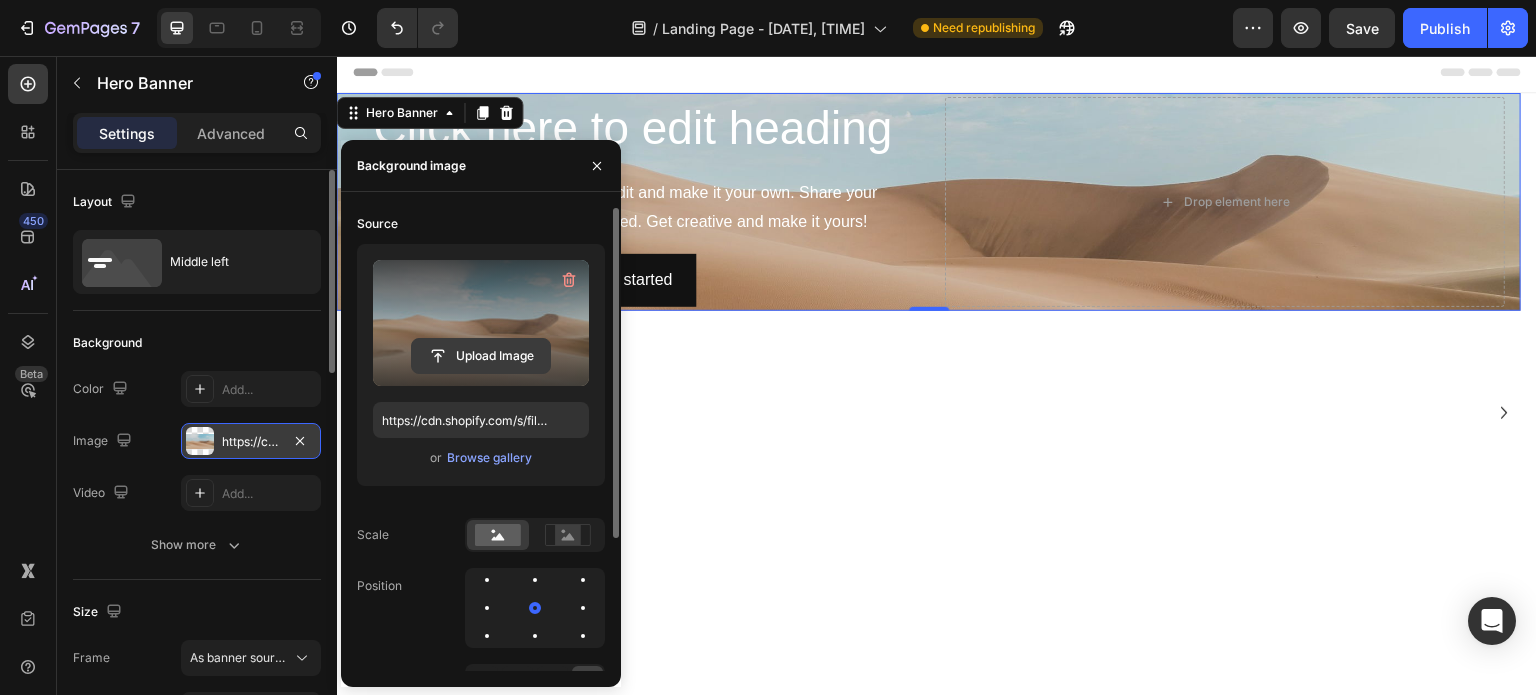 click 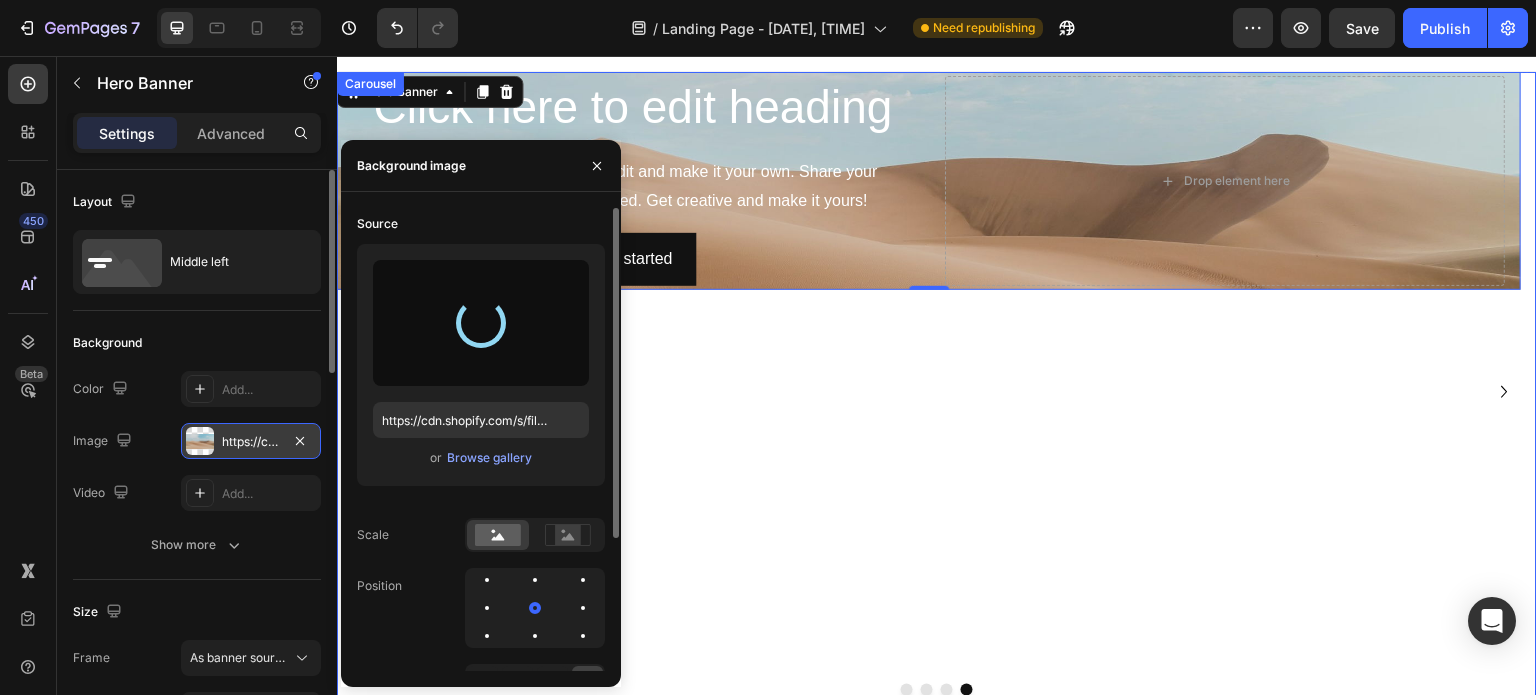 scroll, scrollTop: 24, scrollLeft: 0, axis: vertical 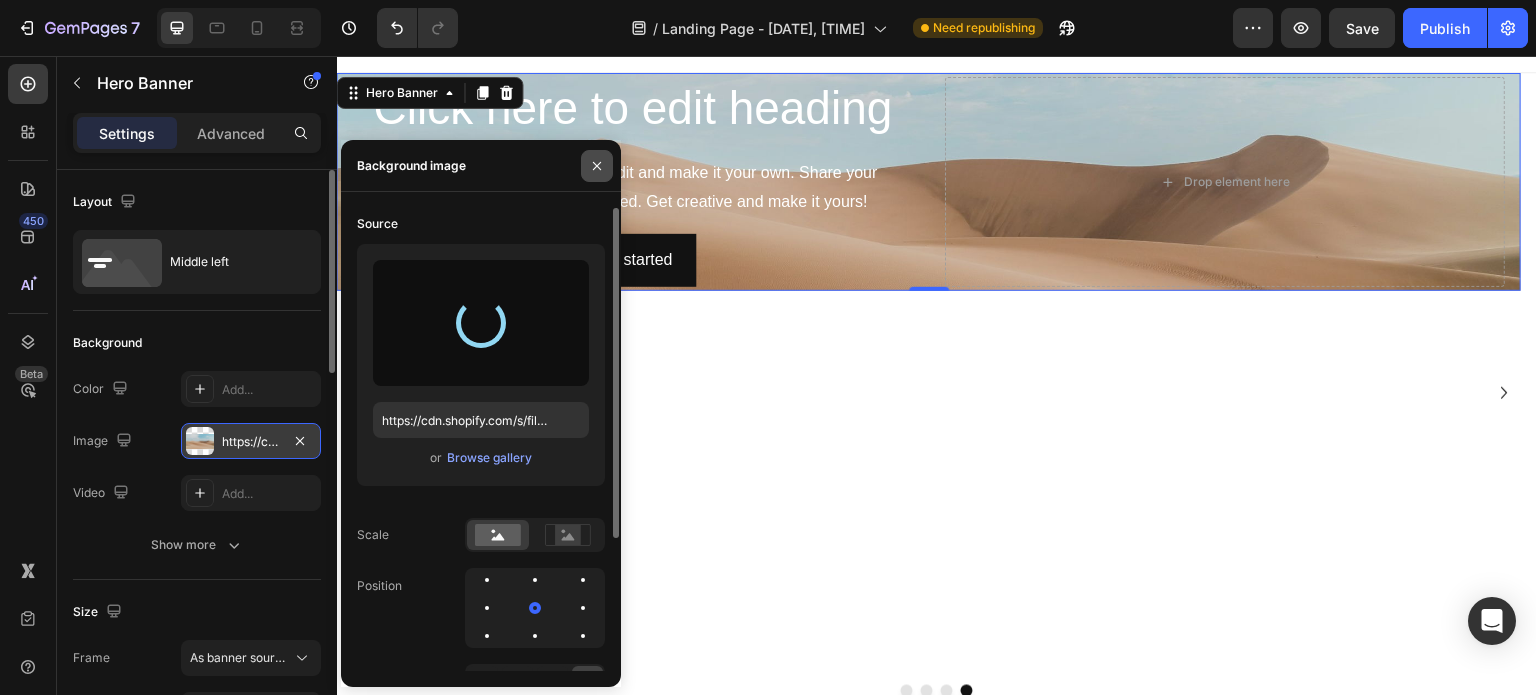 click 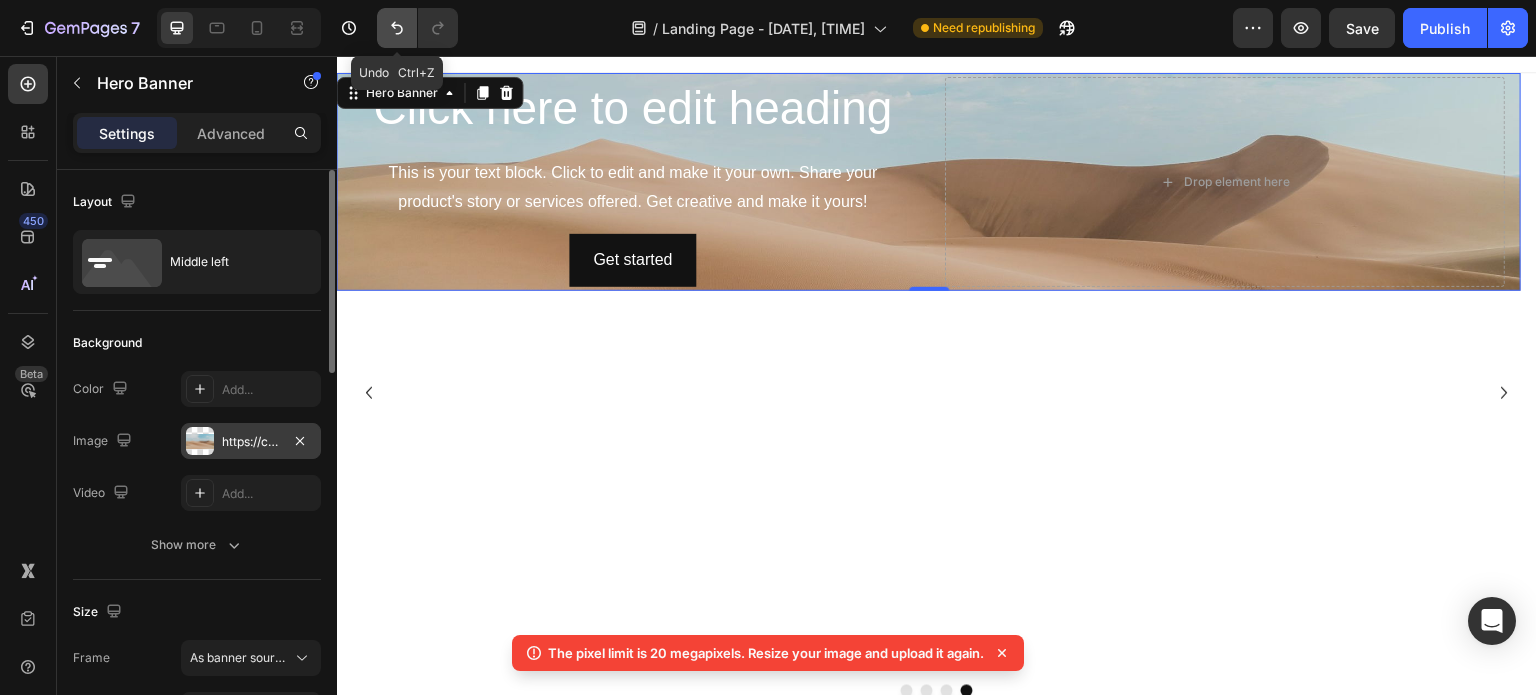 click 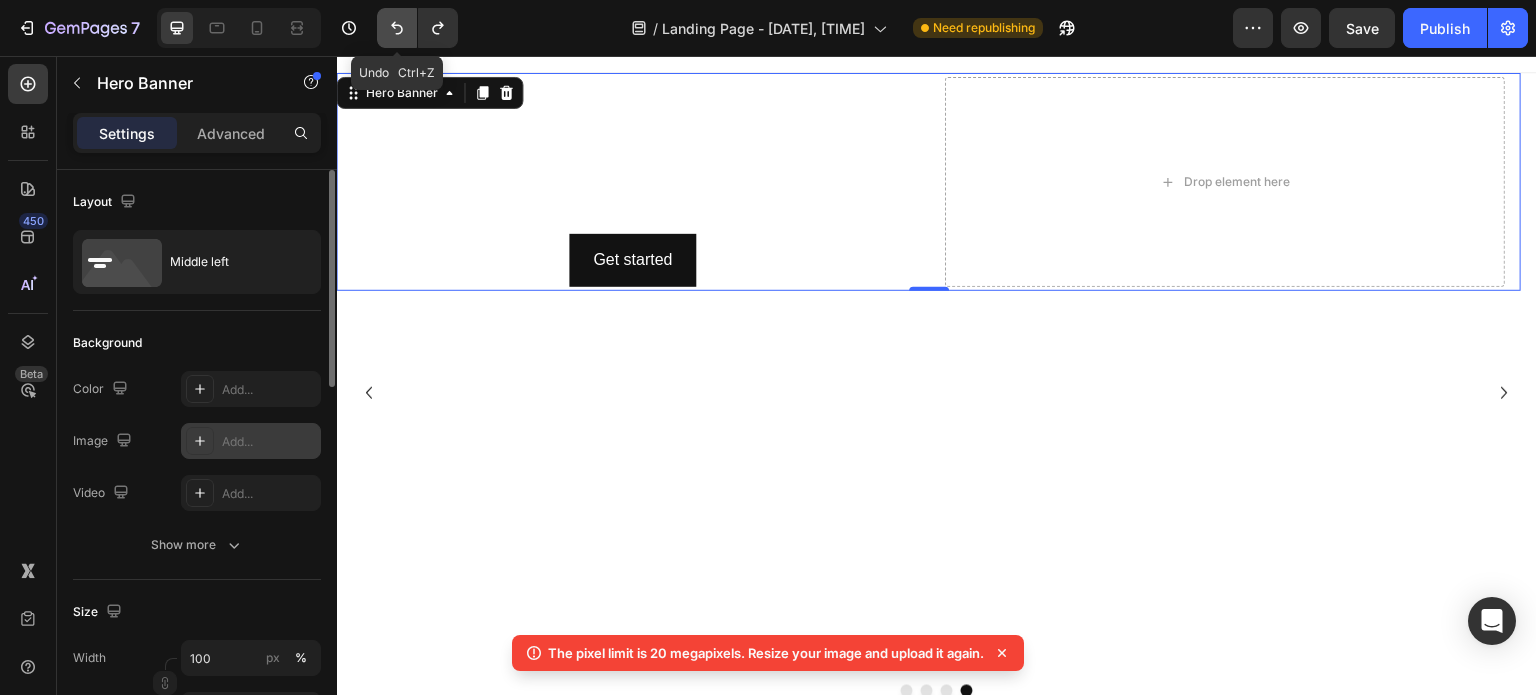 click 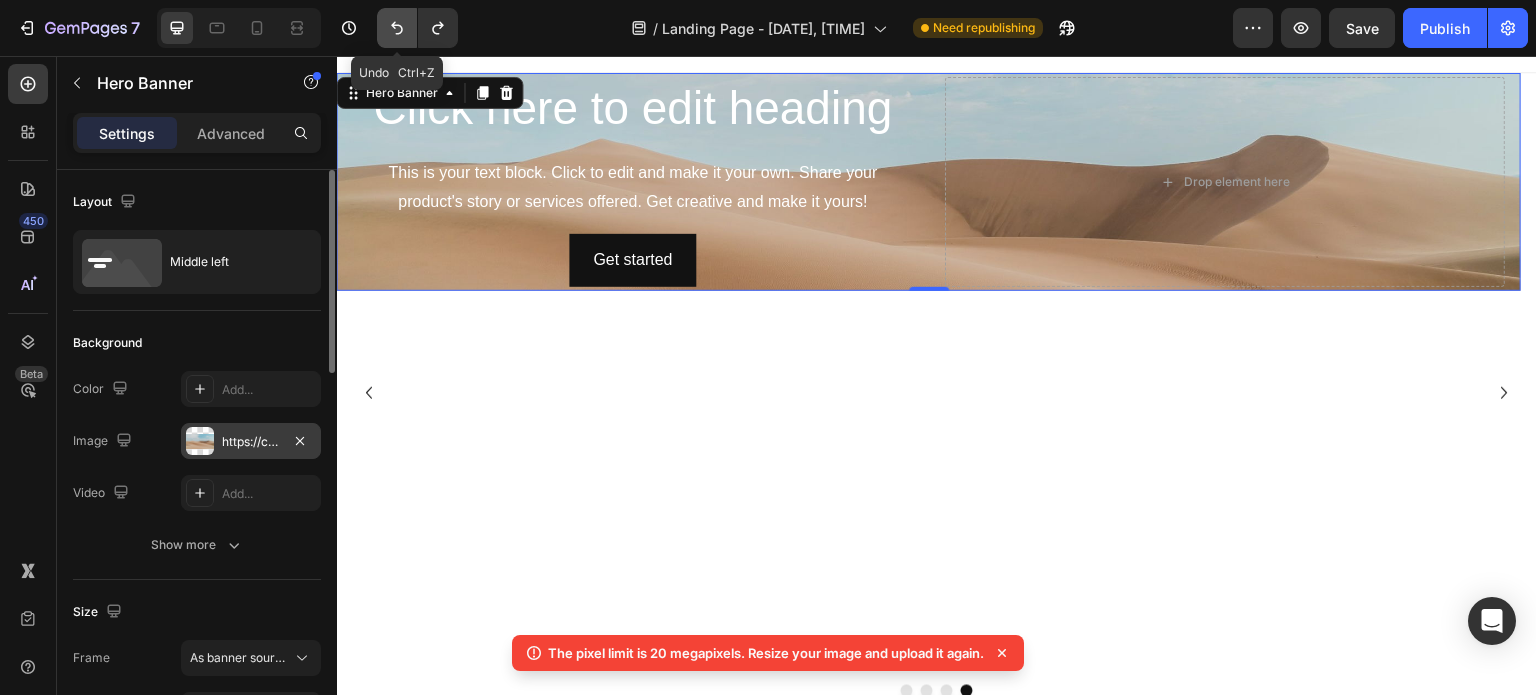 click 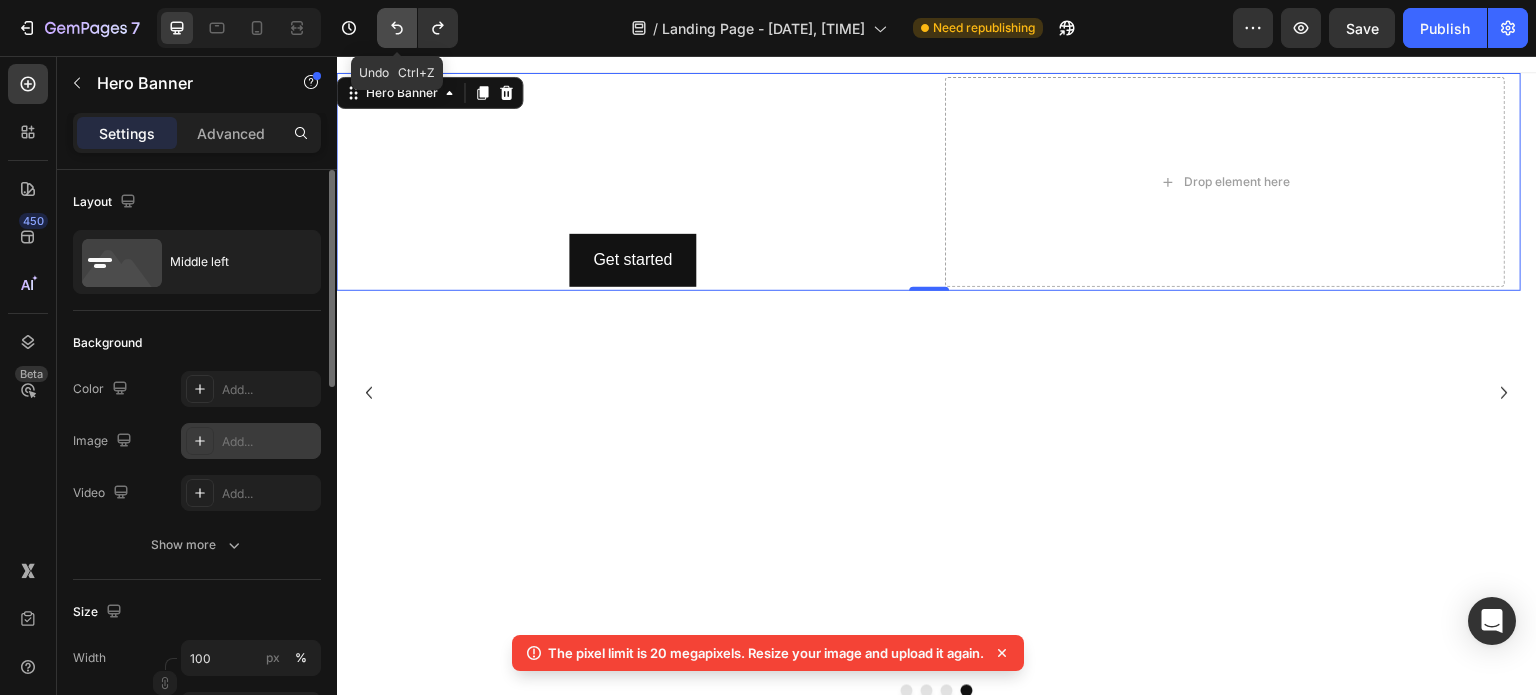click 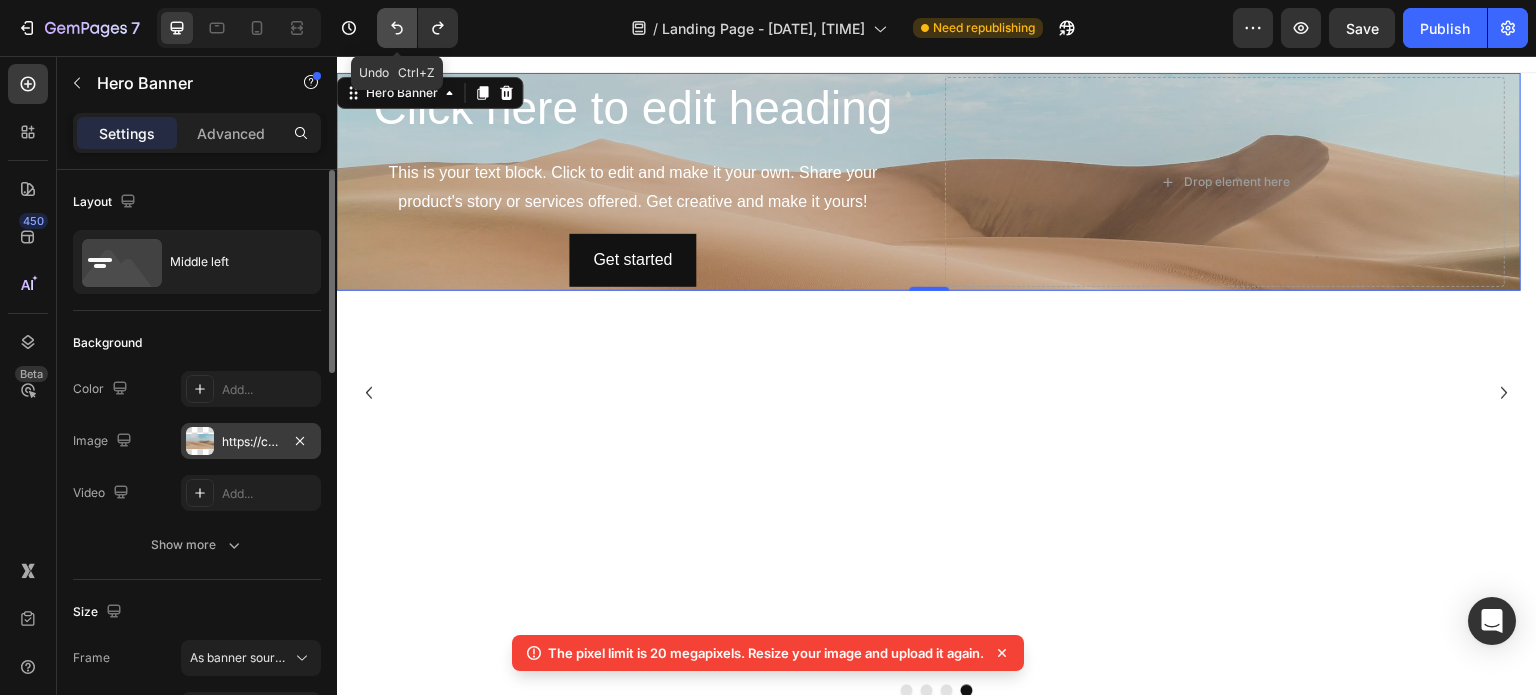 click 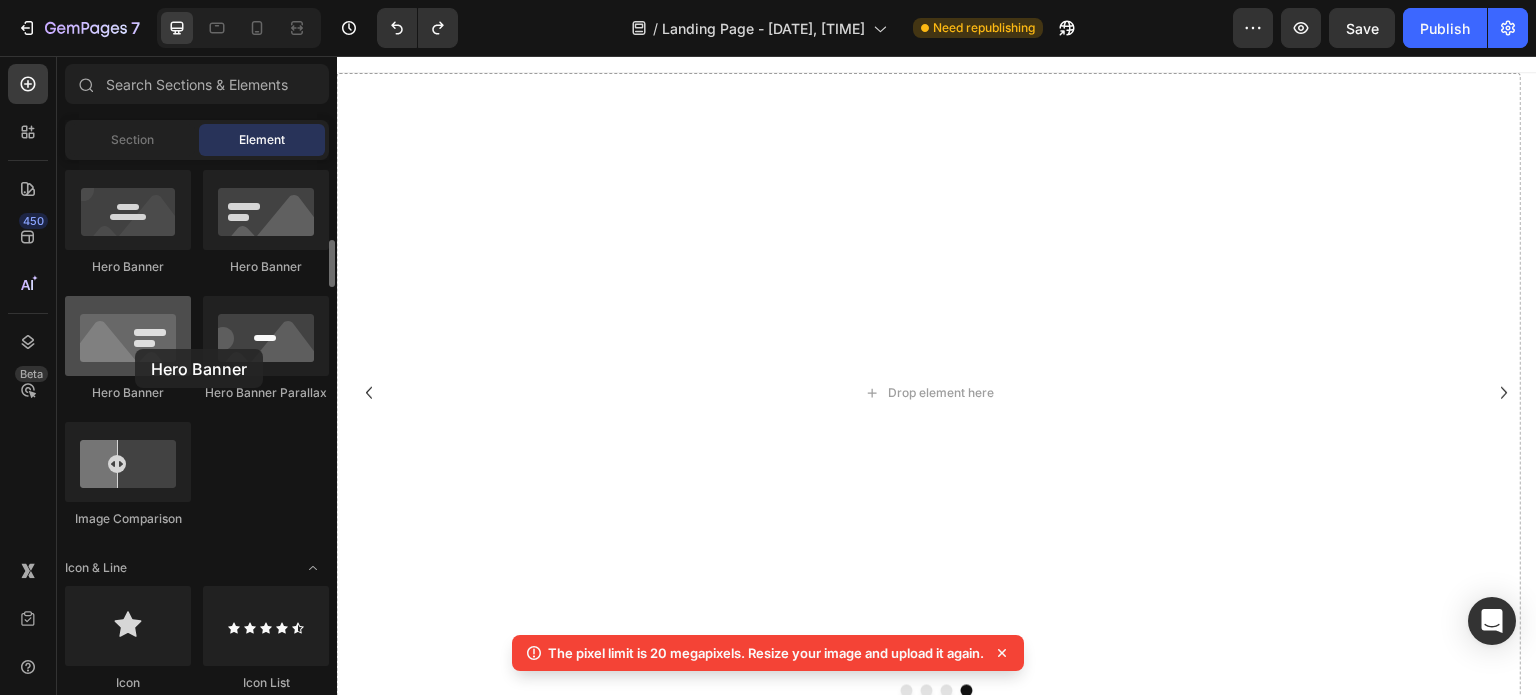 click at bounding box center [128, 336] 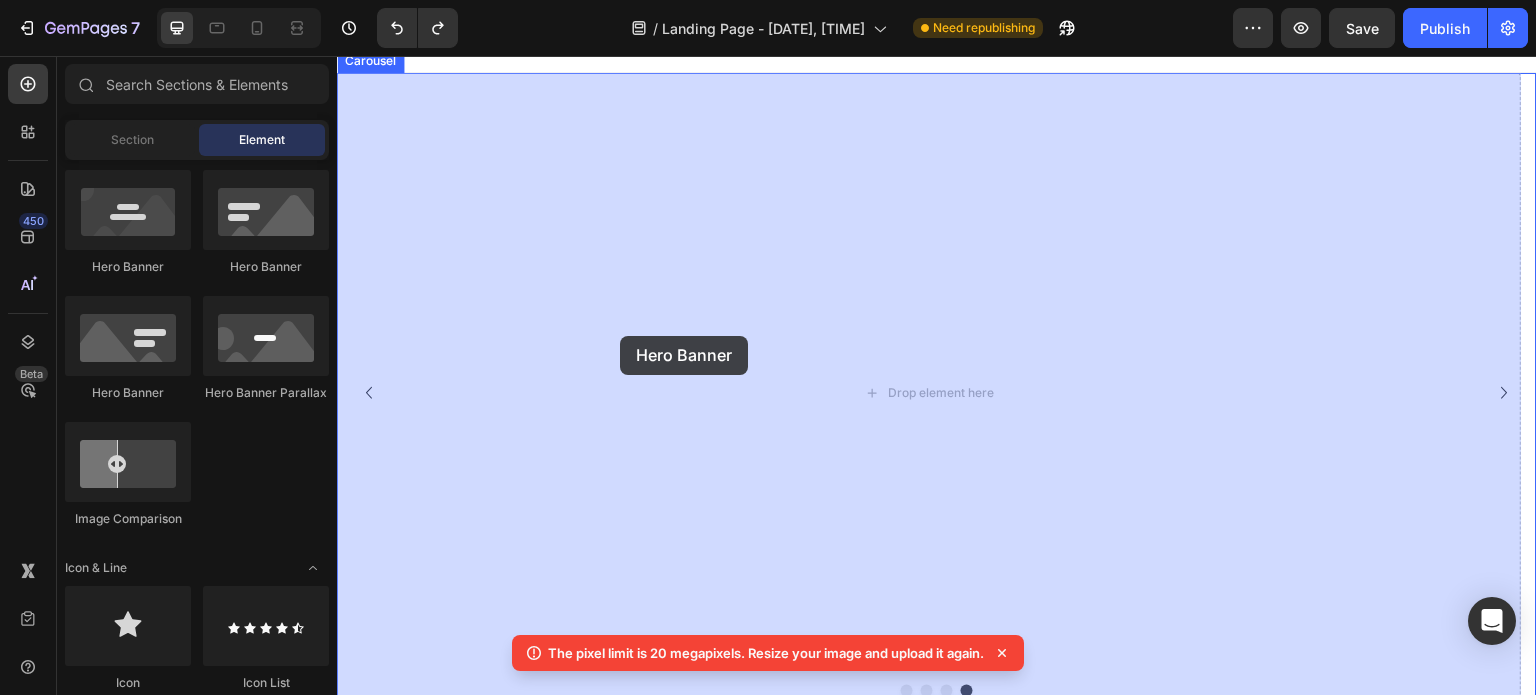 drag, startPoint x: 571, startPoint y: 266, endPoint x: 640, endPoint y: 346, distance: 105.64564 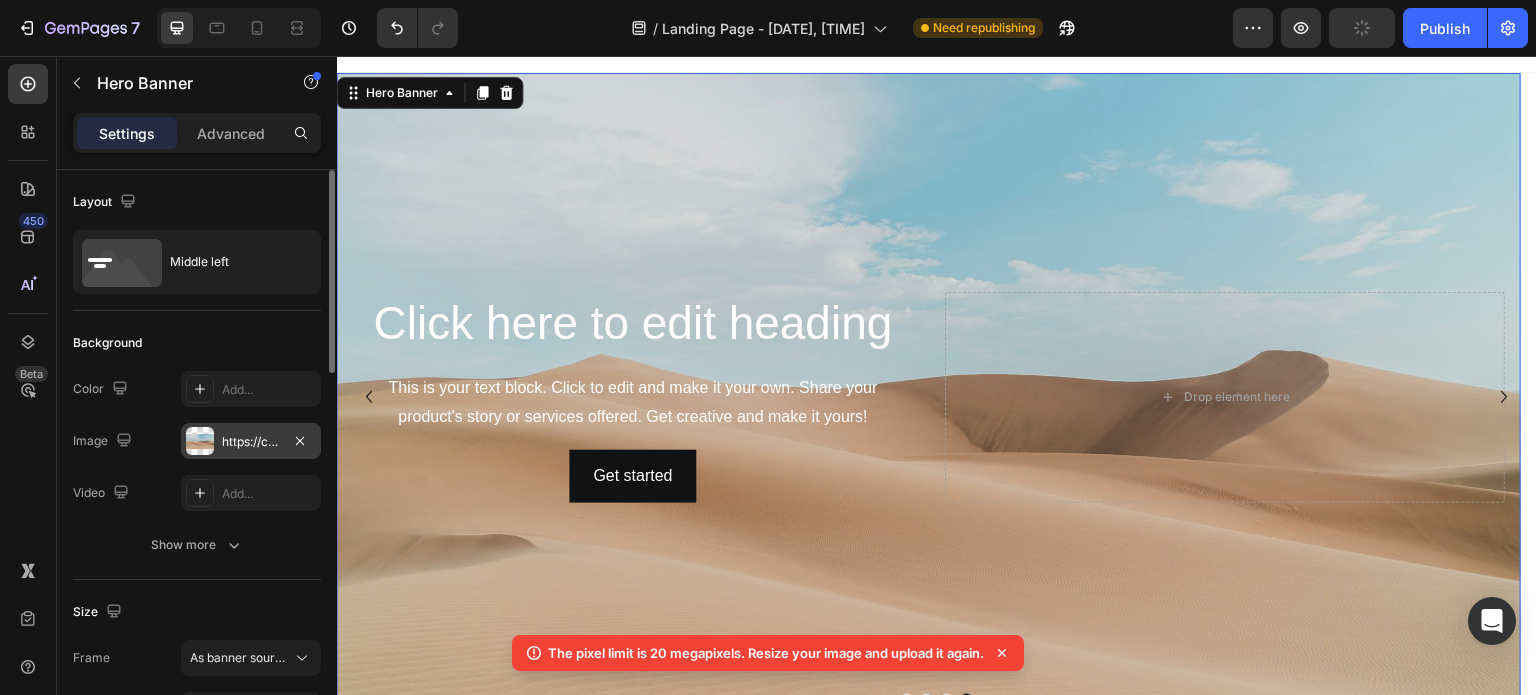 click on "https://cdn.shopify.com/s/files/1/2005/9307/files/background_settings.jpg" at bounding box center [251, 442] 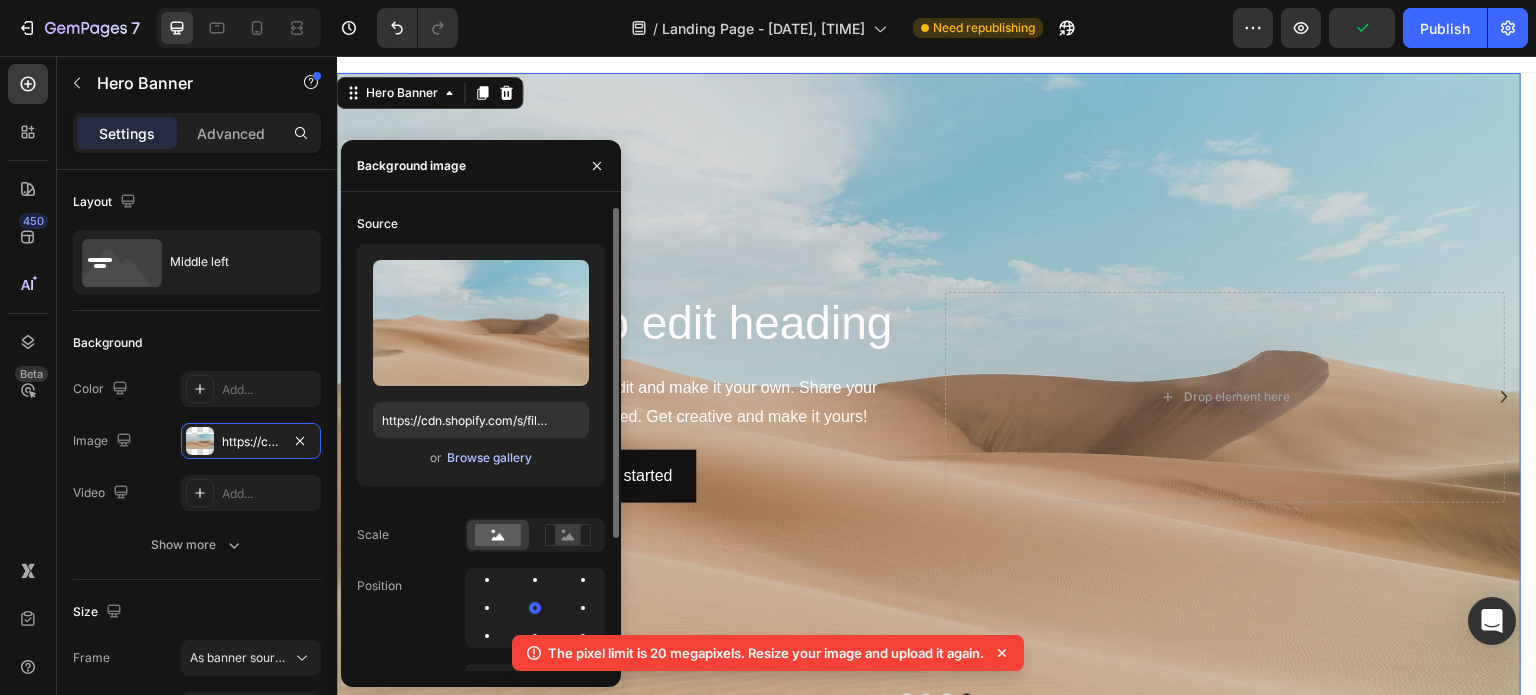 click on "Browse gallery" at bounding box center [489, 458] 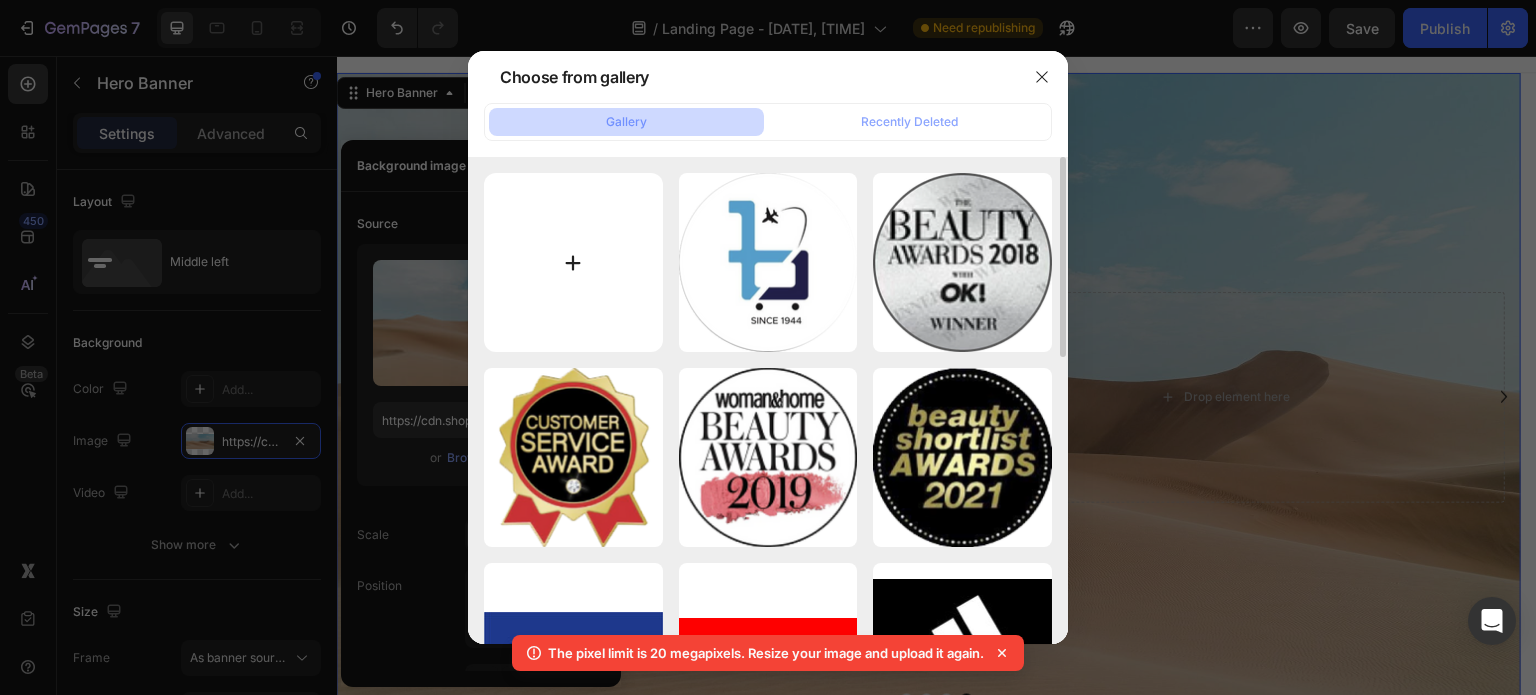 click at bounding box center [573, 262] 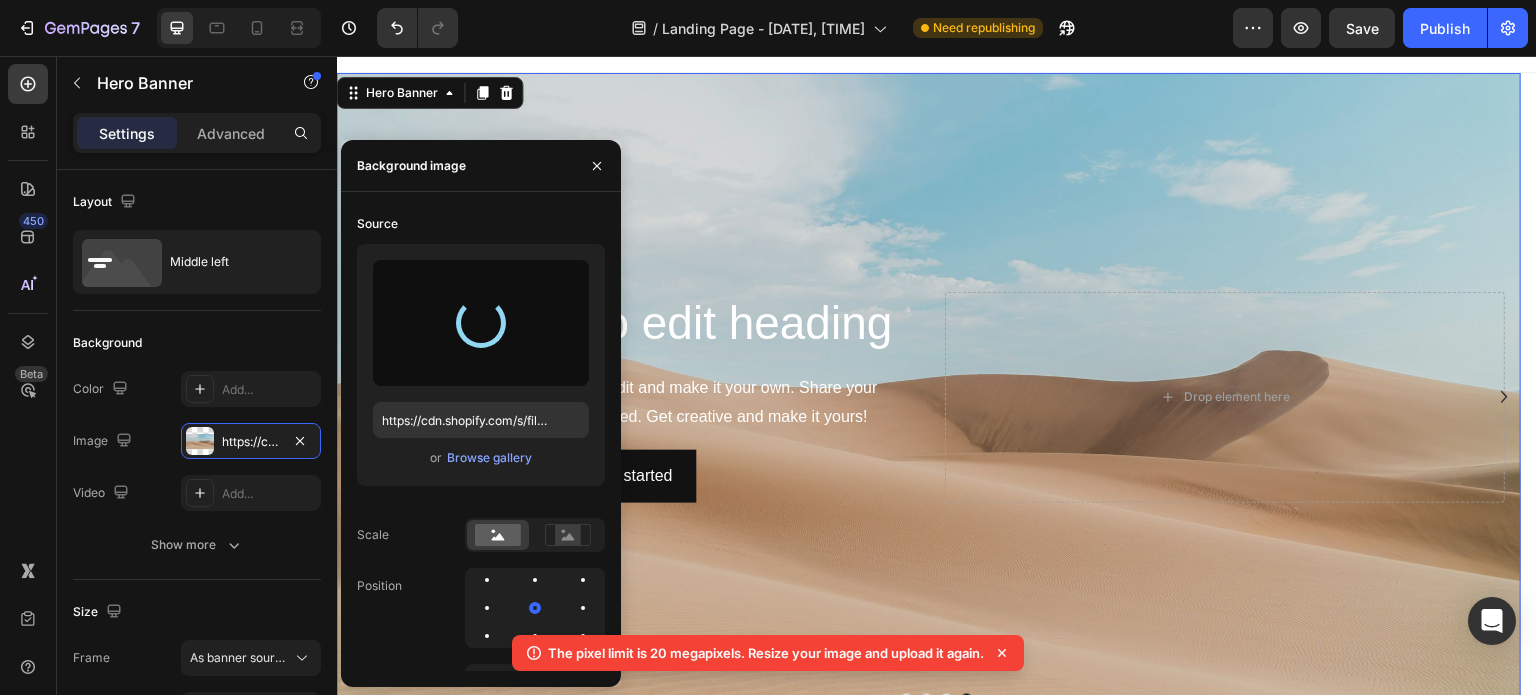 click 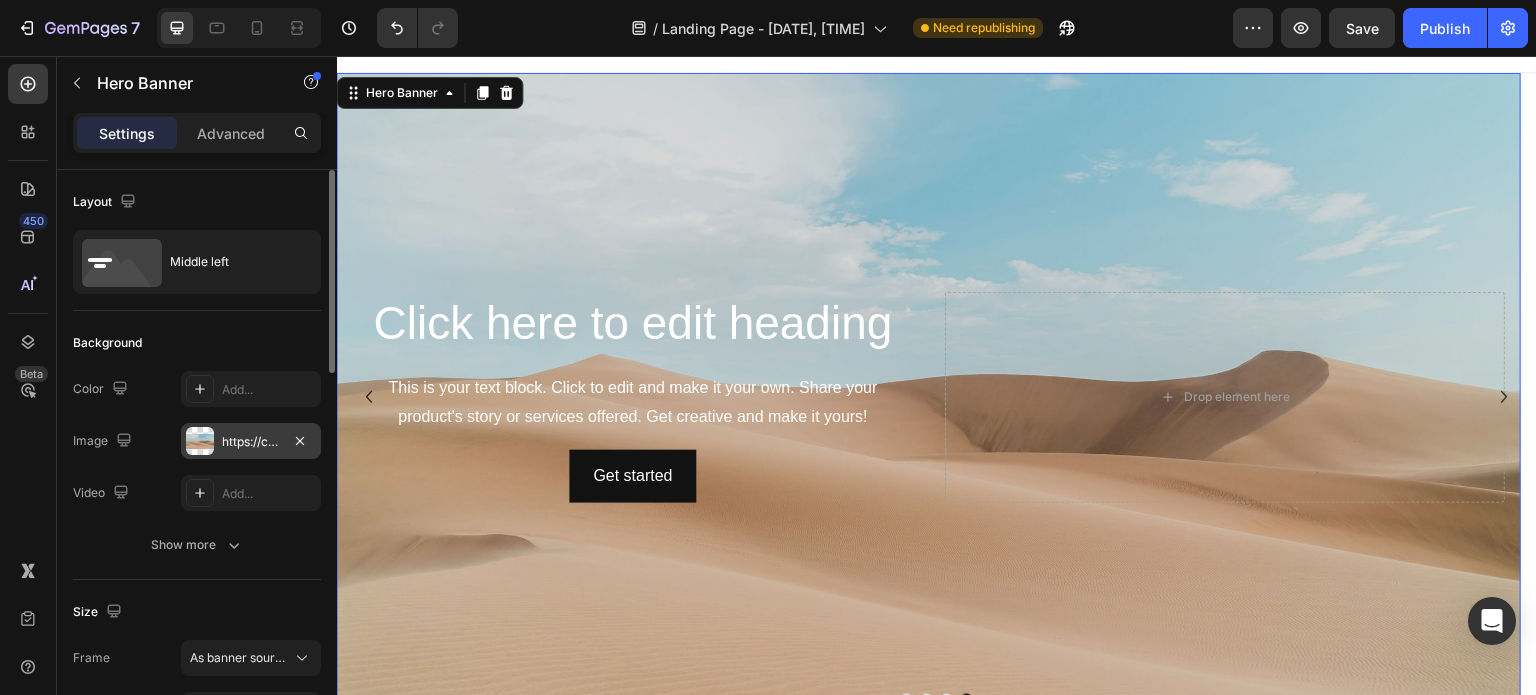 click on "https://cdn.shopify.com/s/files/1/2005/9307/files/background_settings.jpg" at bounding box center [251, 442] 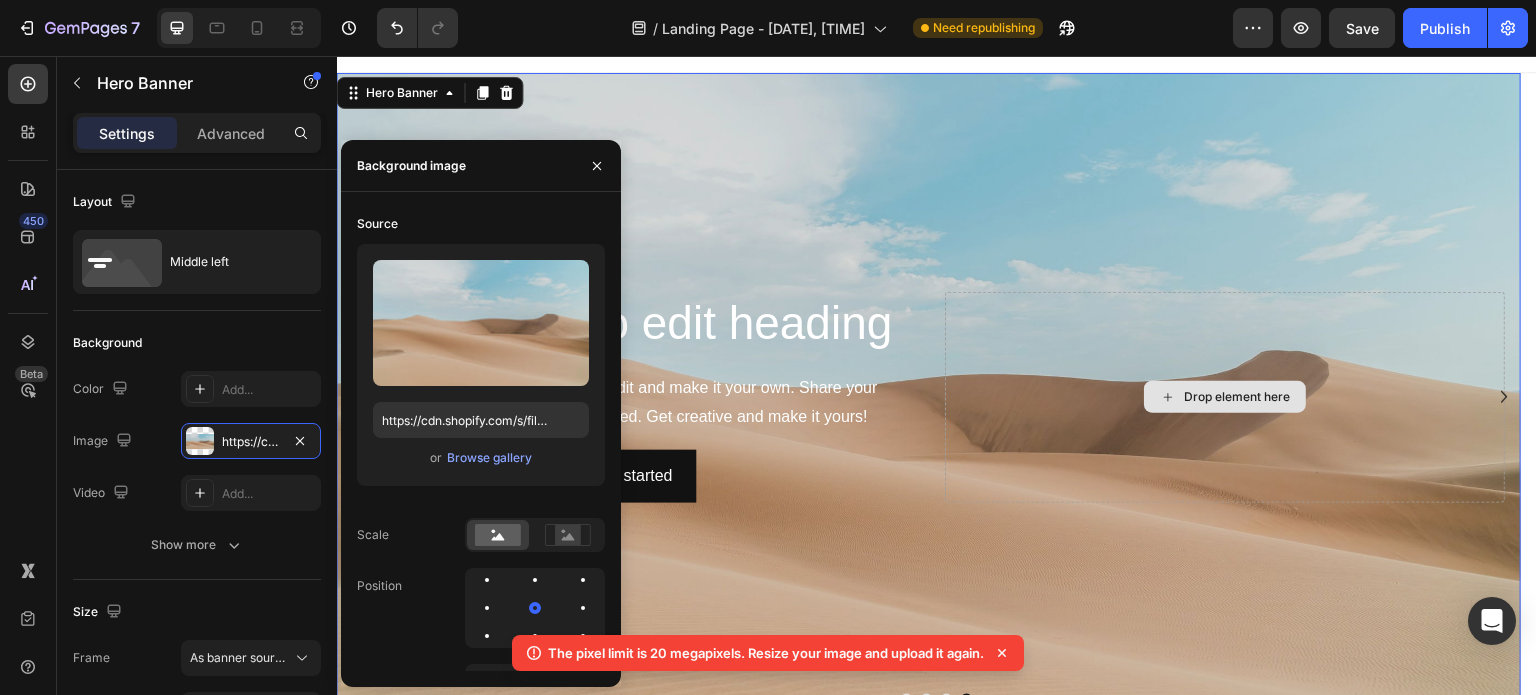 scroll, scrollTop: 80, scrollLeft: 0, axis: vertical 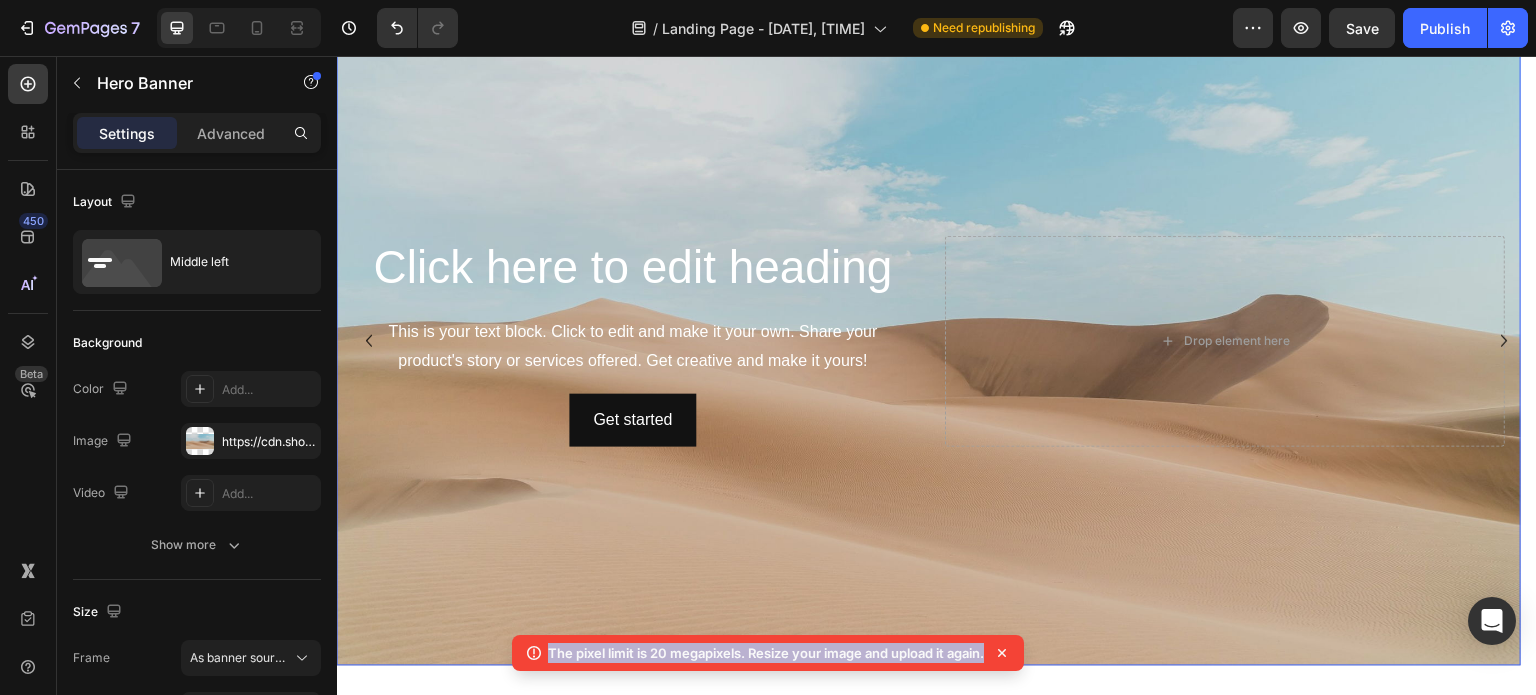 drag, startPoint x: 544, startPoint y: 652, endPoint x: 988, endPoint y: 660, distance: 444.07205 